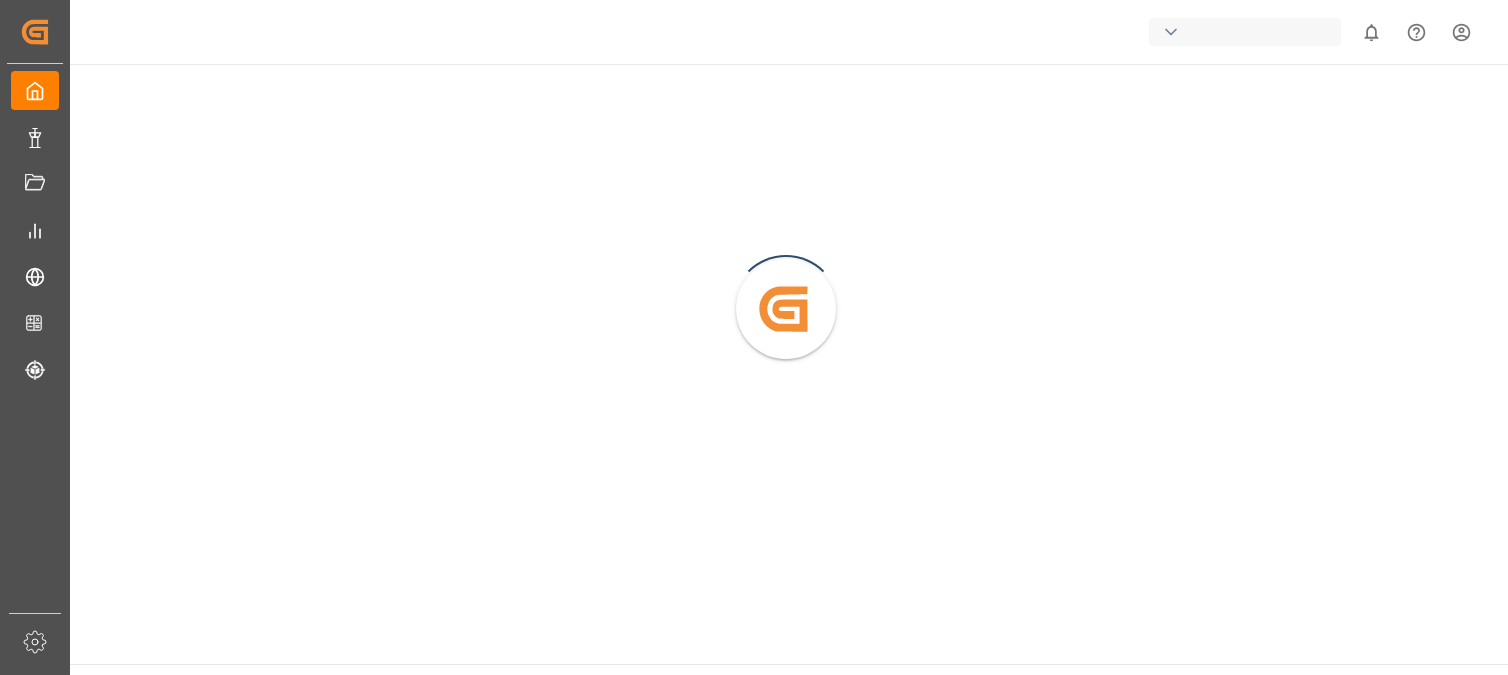 scroll, scrollTop: 0, scrollLeft: 0, axis: both 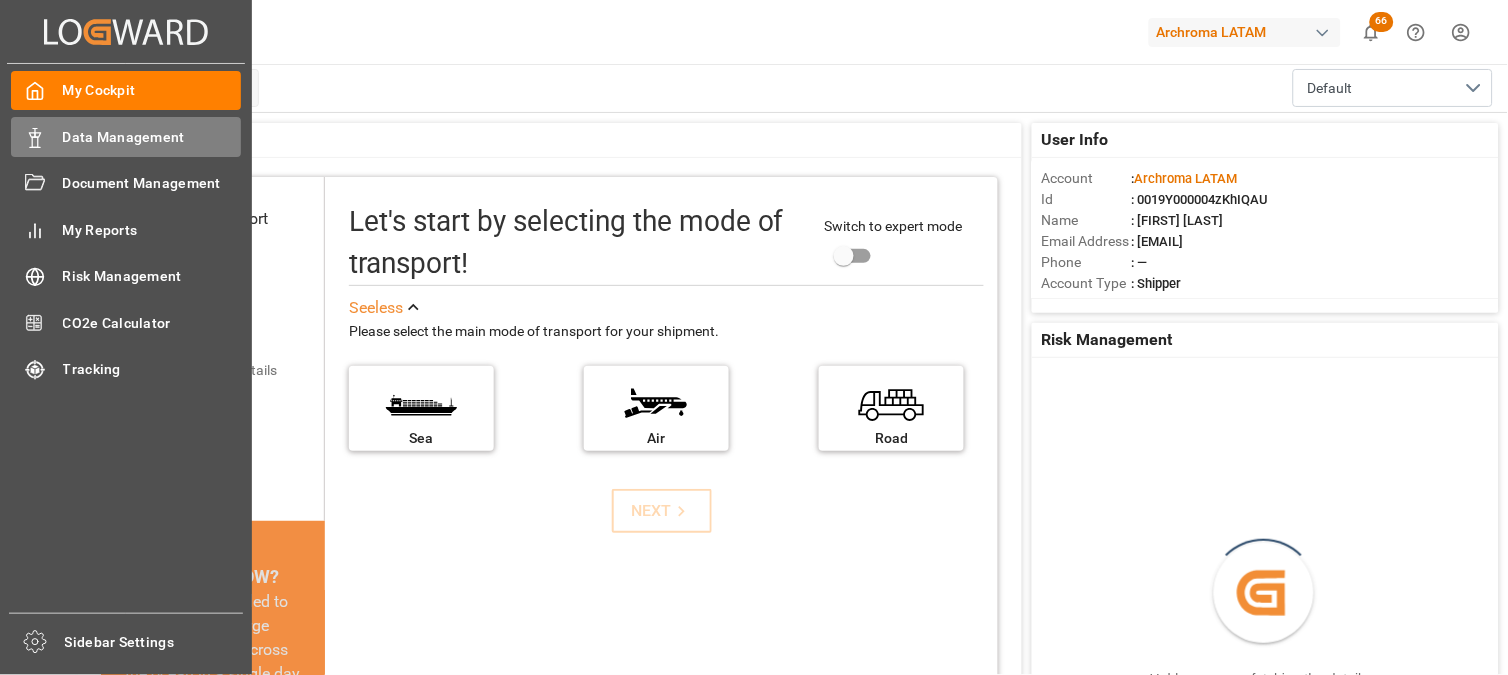 click on "Data Management Data Management" at bounding box center [126, 136] 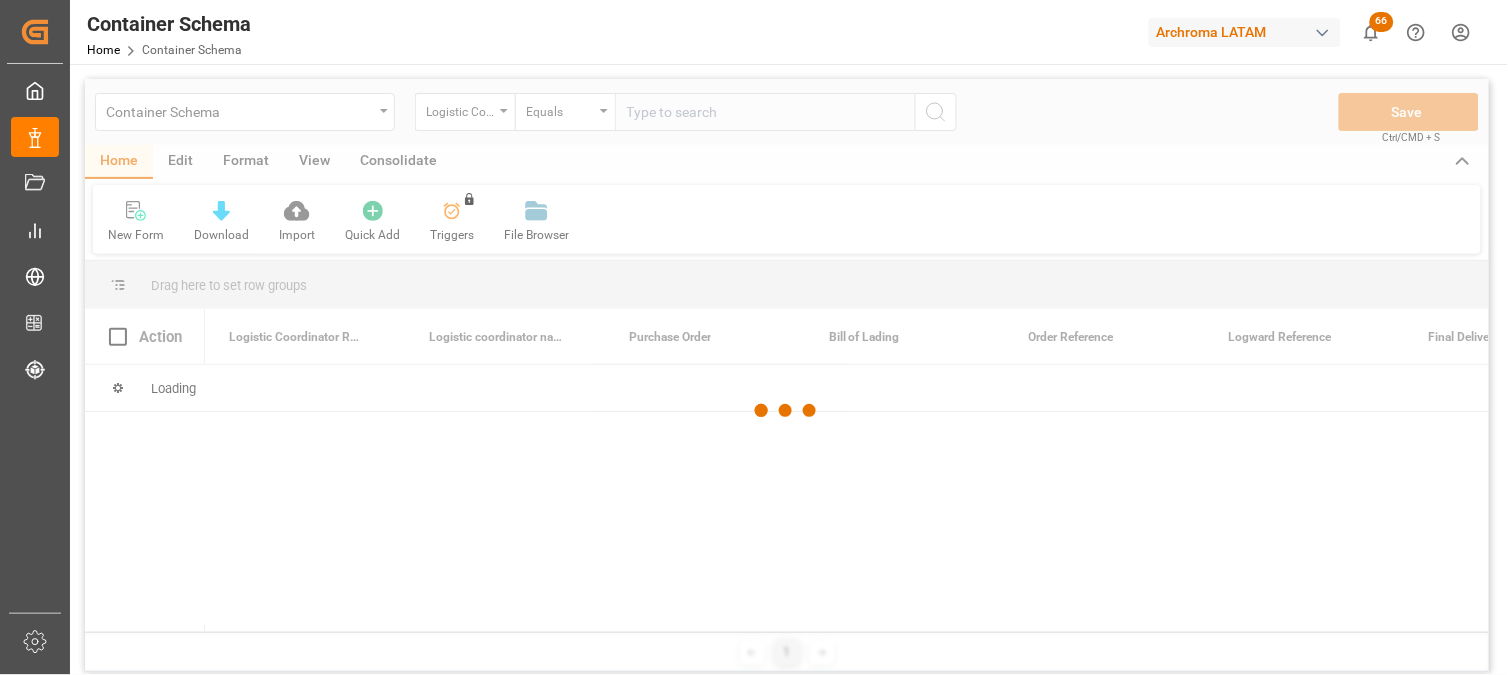 click at bounding box center [787, 410] 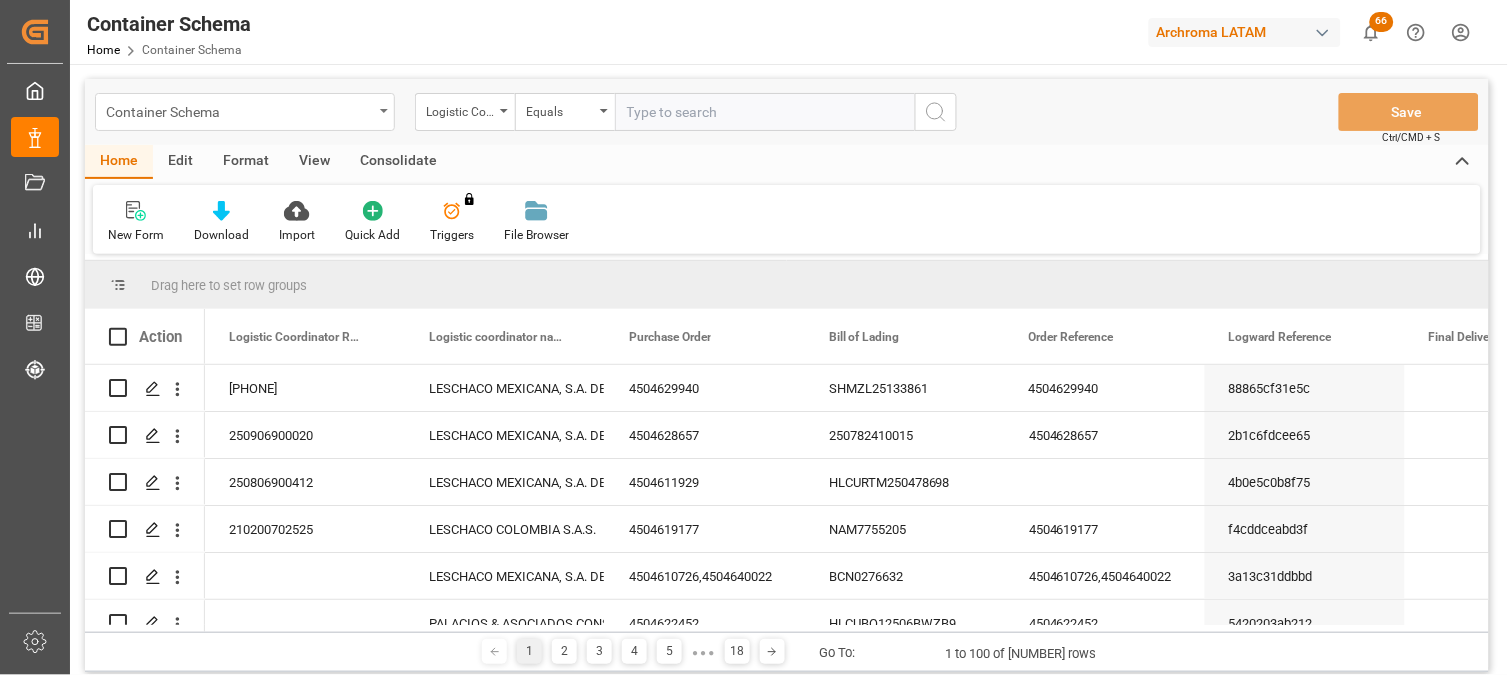 click on "Container Schema" at bounding box center (245, 112) 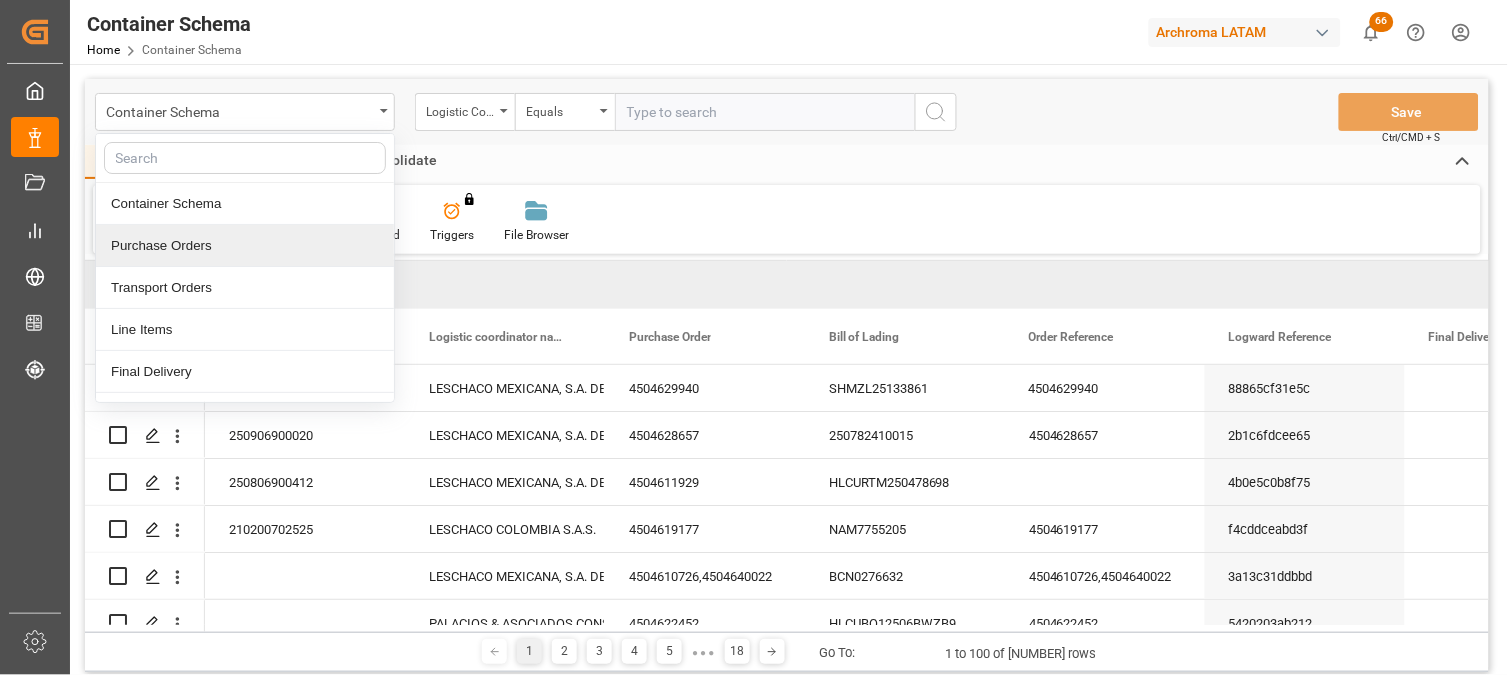click on "Purchase Orders" at bounding box center (245, 246) 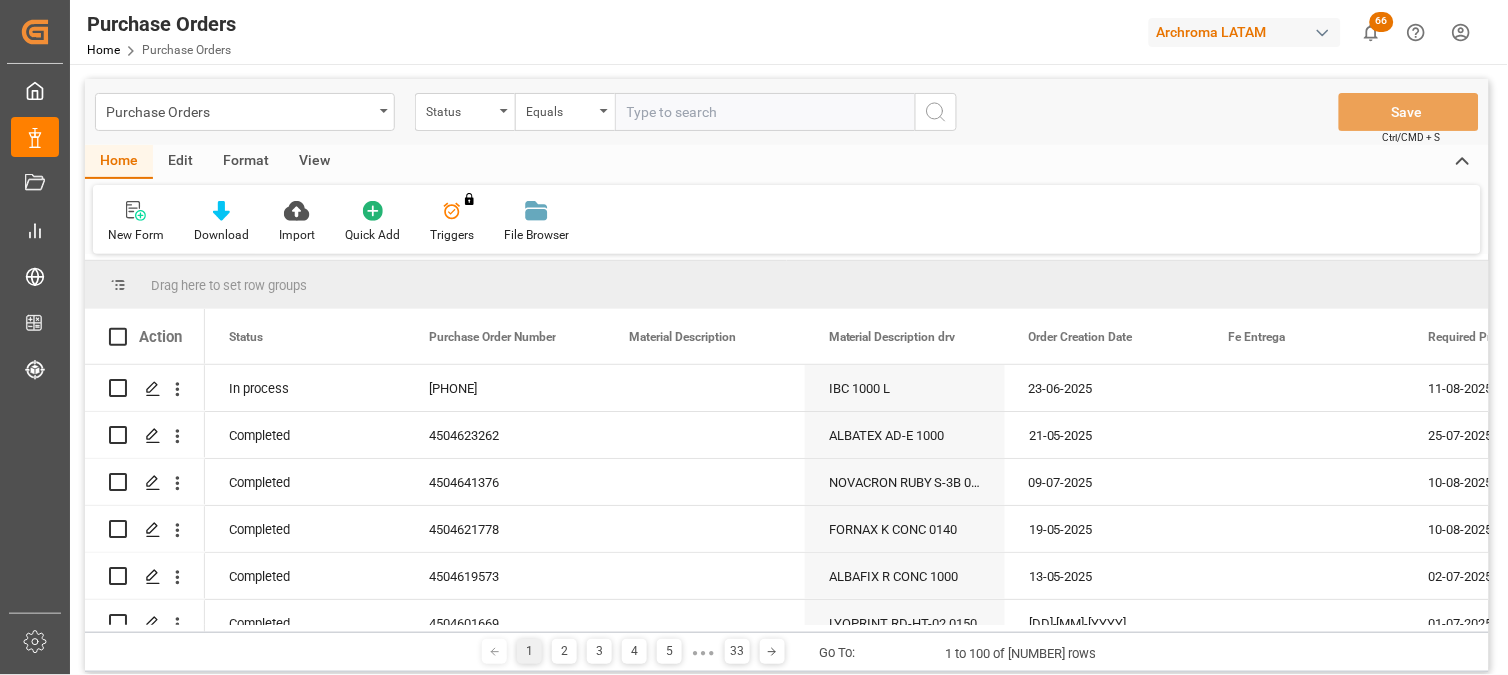 click on "Status" at bounding box center (460, 109) 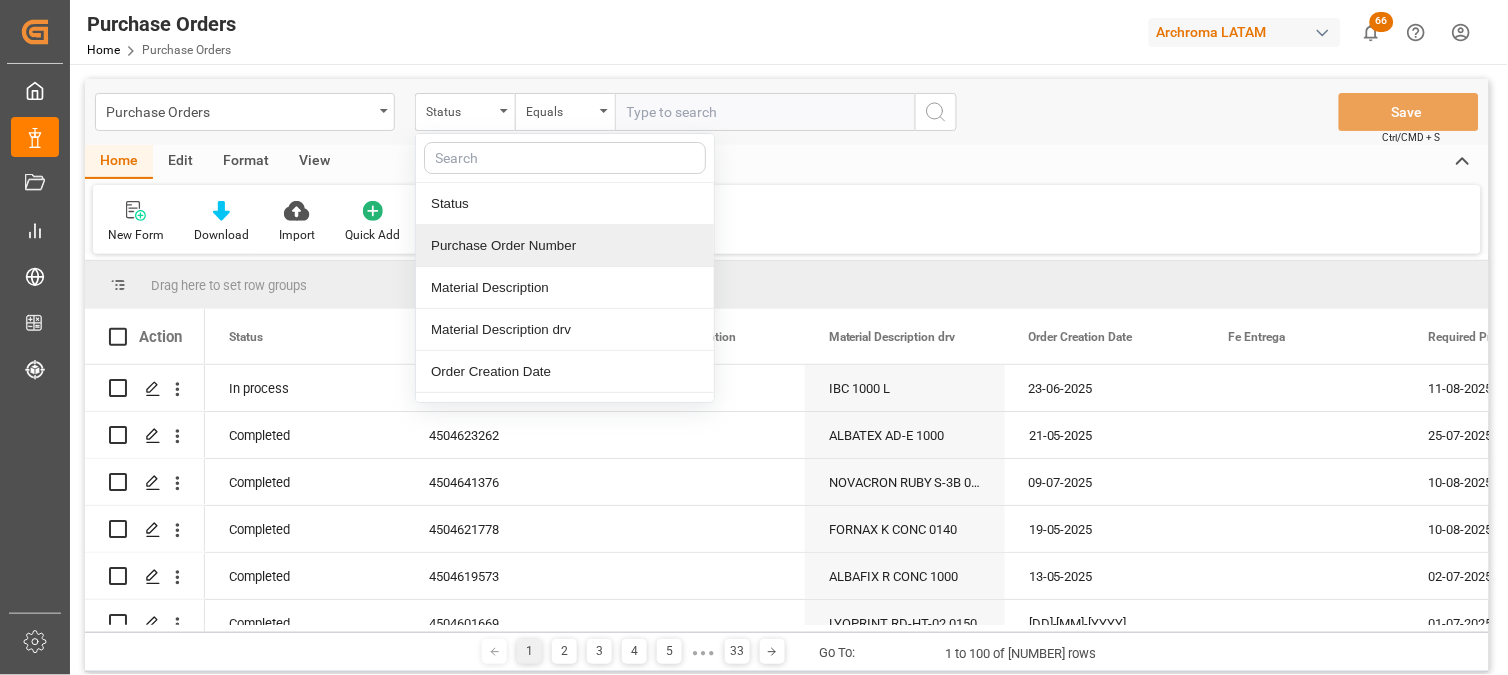 click on "Purchase Order Number" at bounding box center [565, 246] 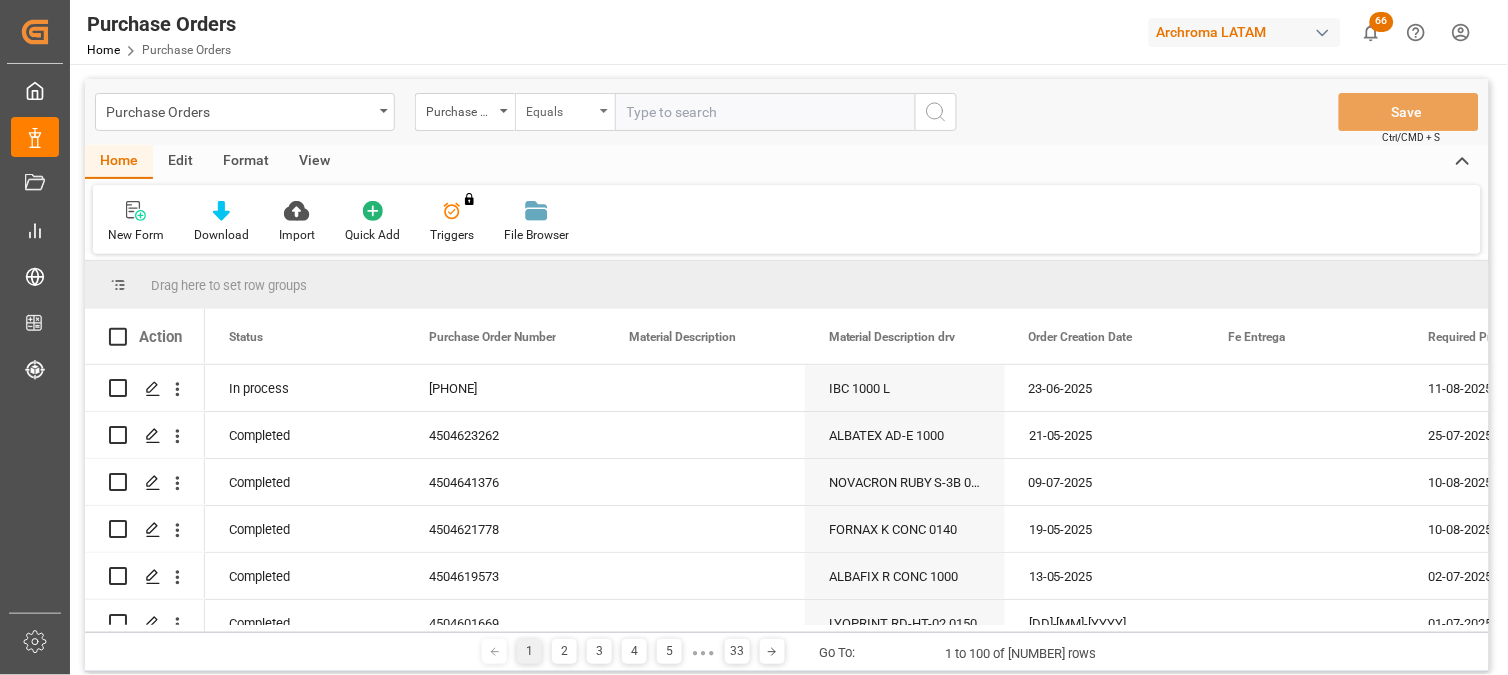 click on "Equals" at bounding box center [560, 109] 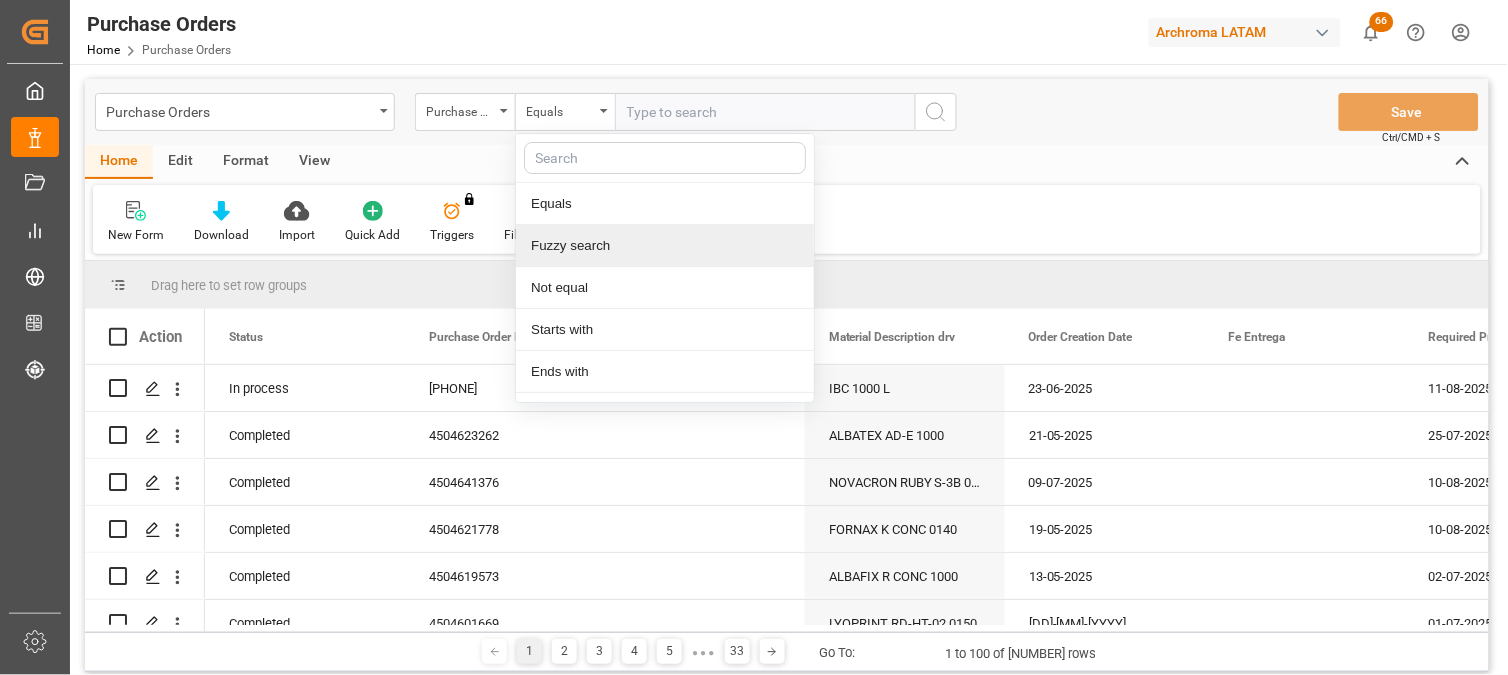 click on "Fuzzy search" at bounding box center [665, 246] 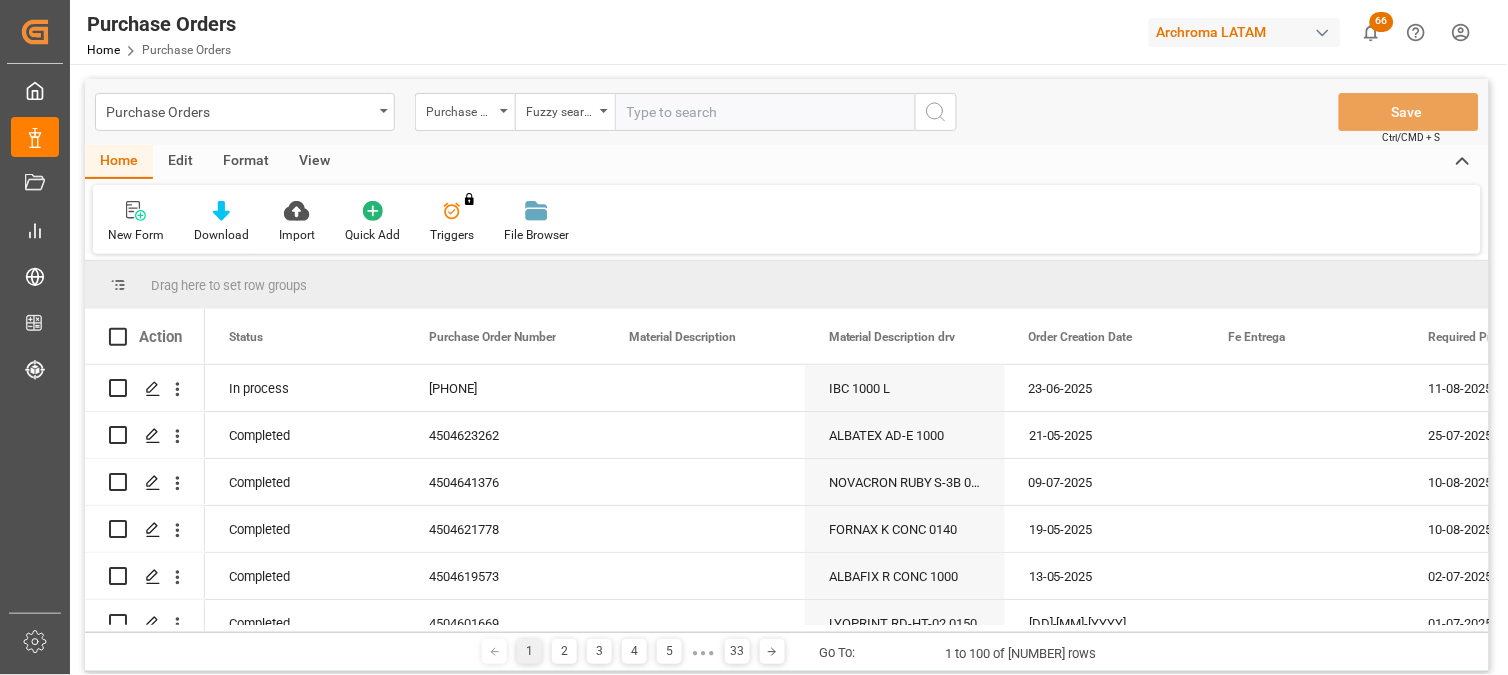 paste on "[PHONE]" 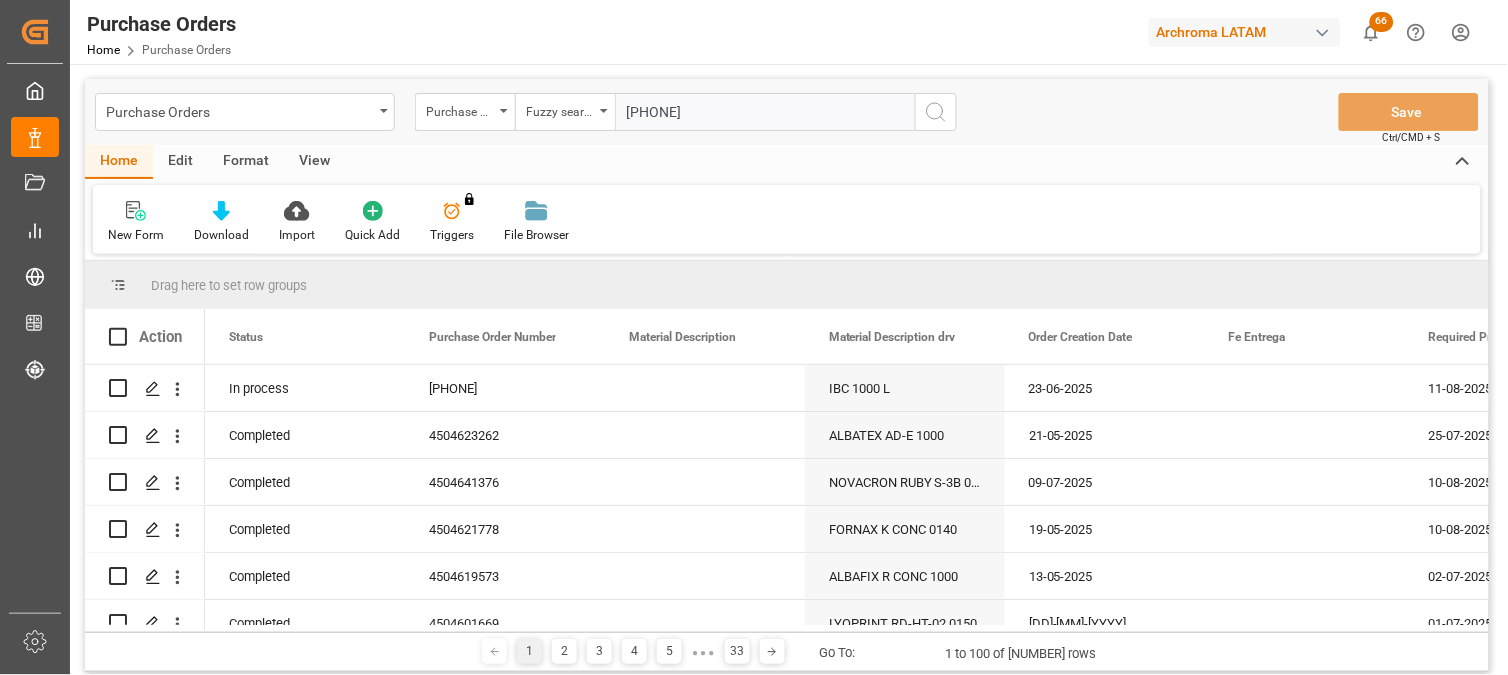 type on "[PHONE]" 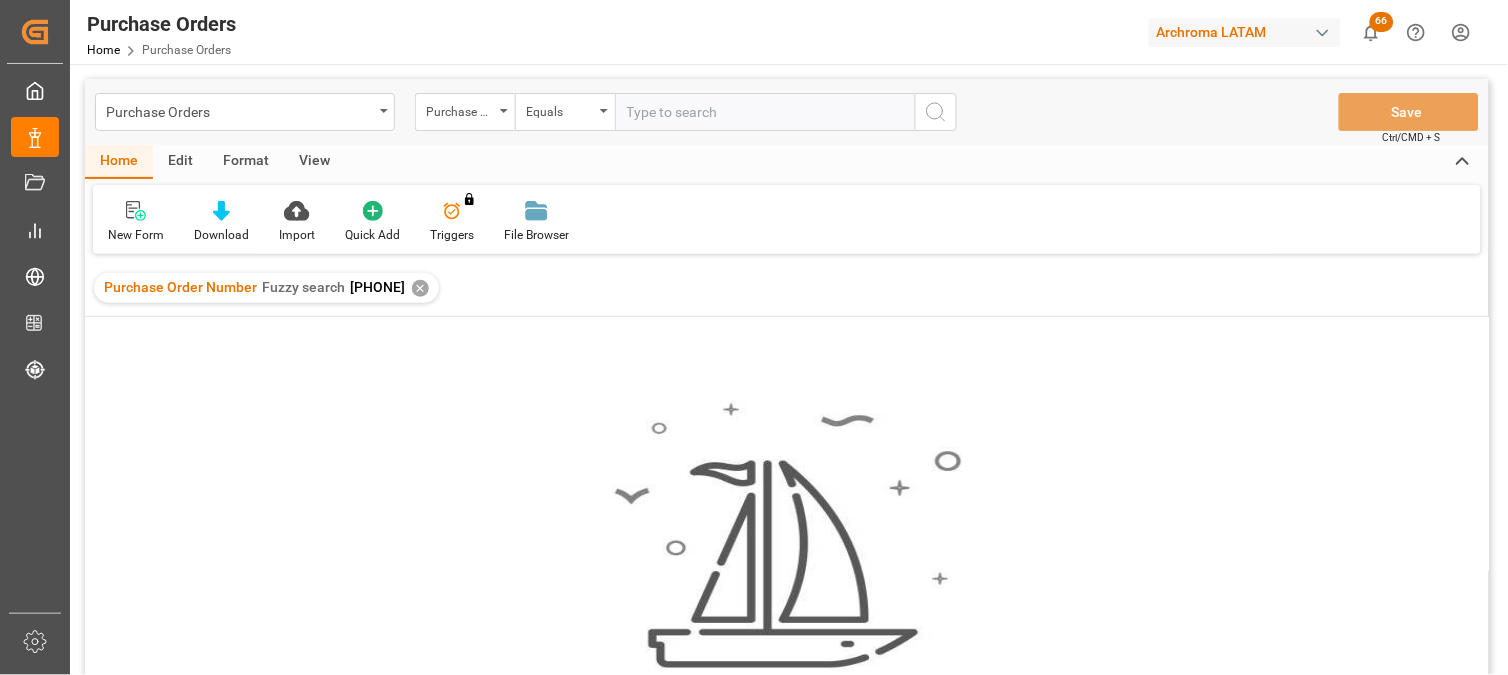 click on "✕" at bounding box center [420, 288] 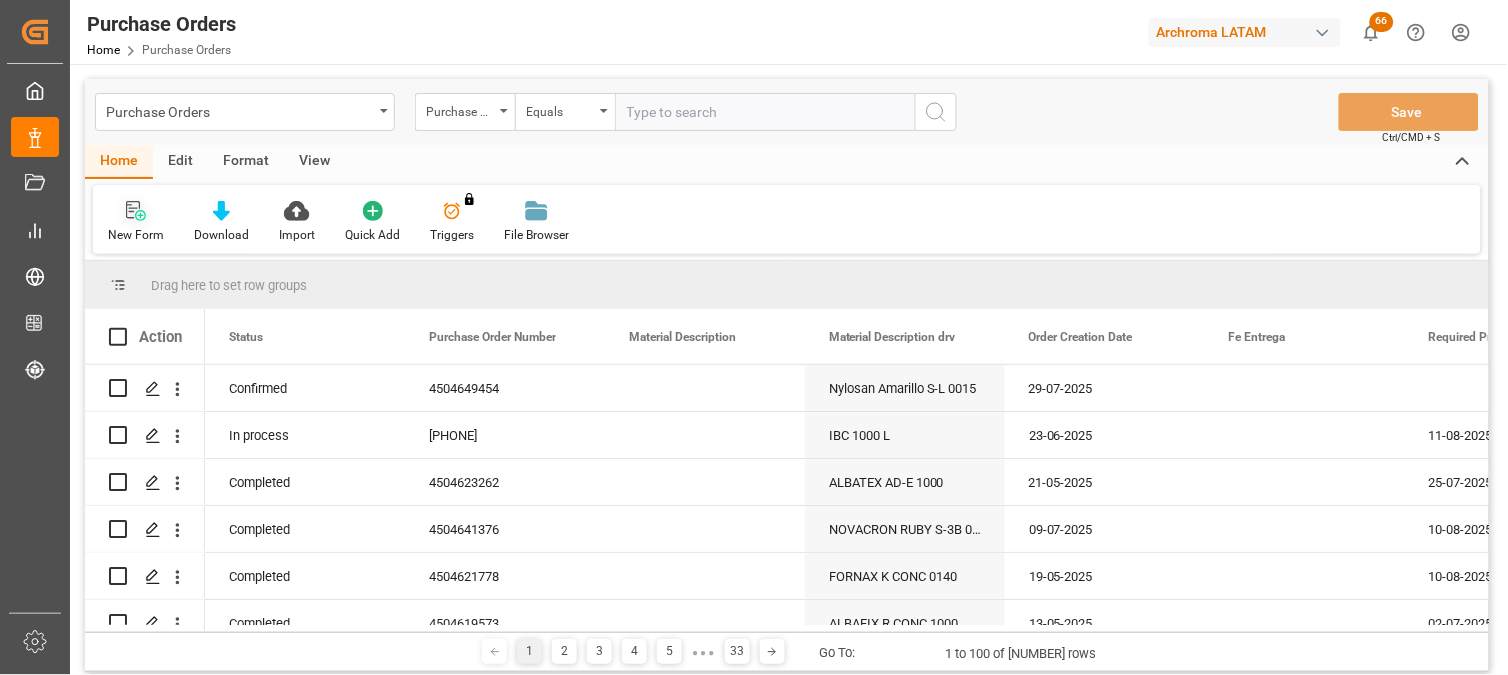 click on "New Form" at bounding box center (136, 222) 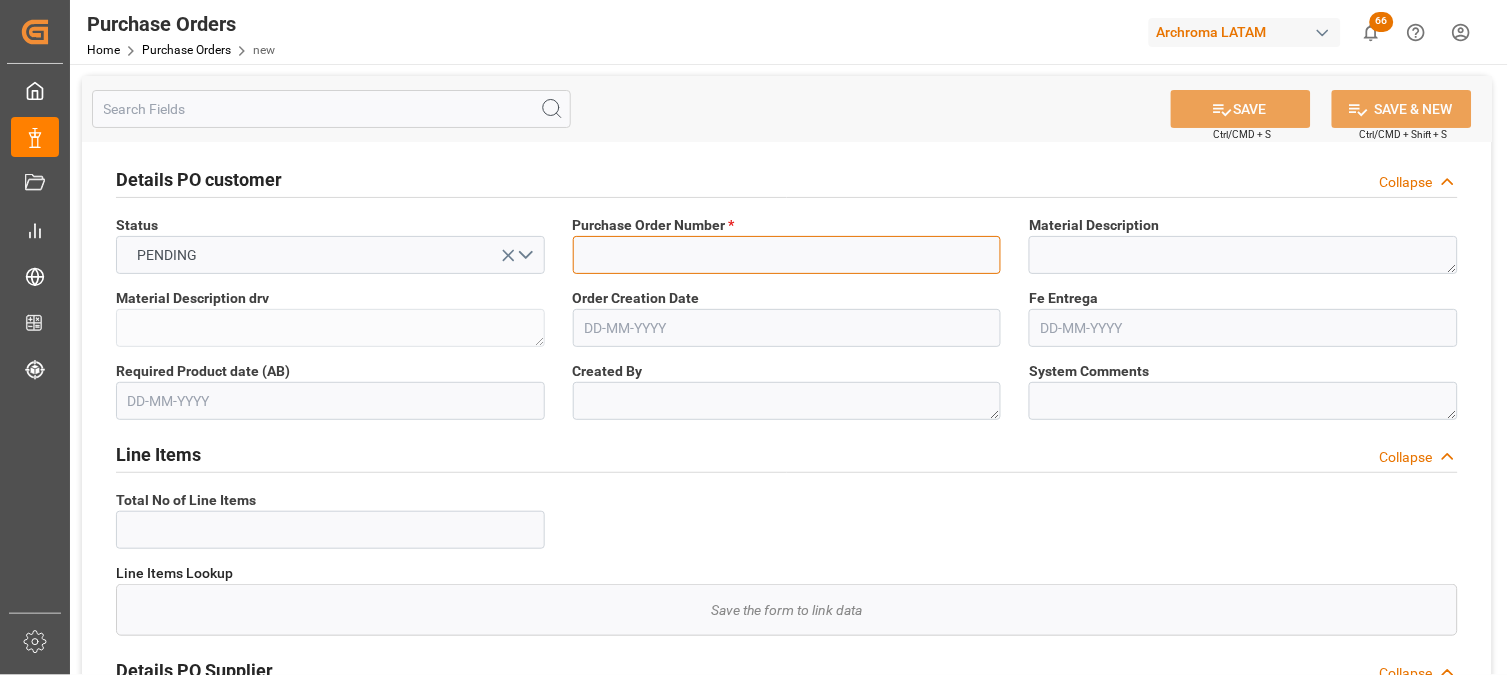 click at bounding box center (787, 255) 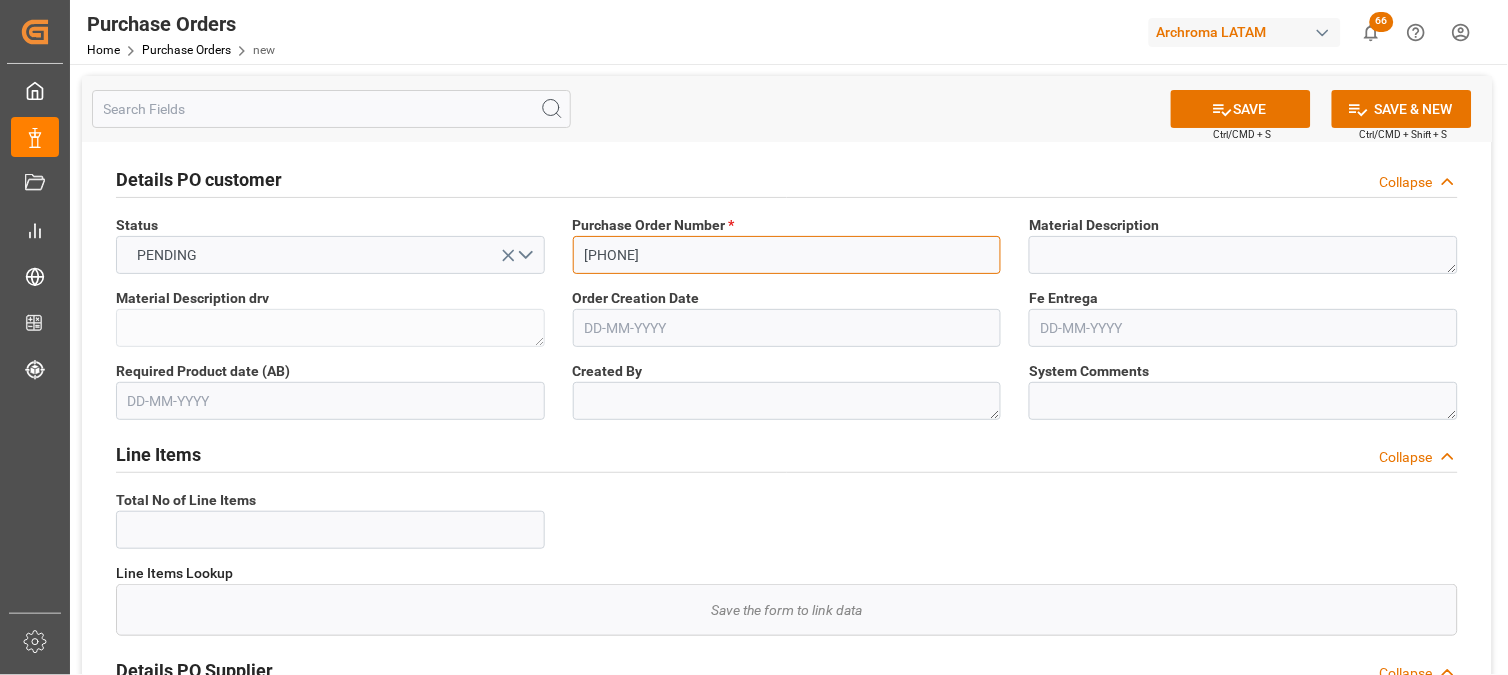 type on "[PHONE]" 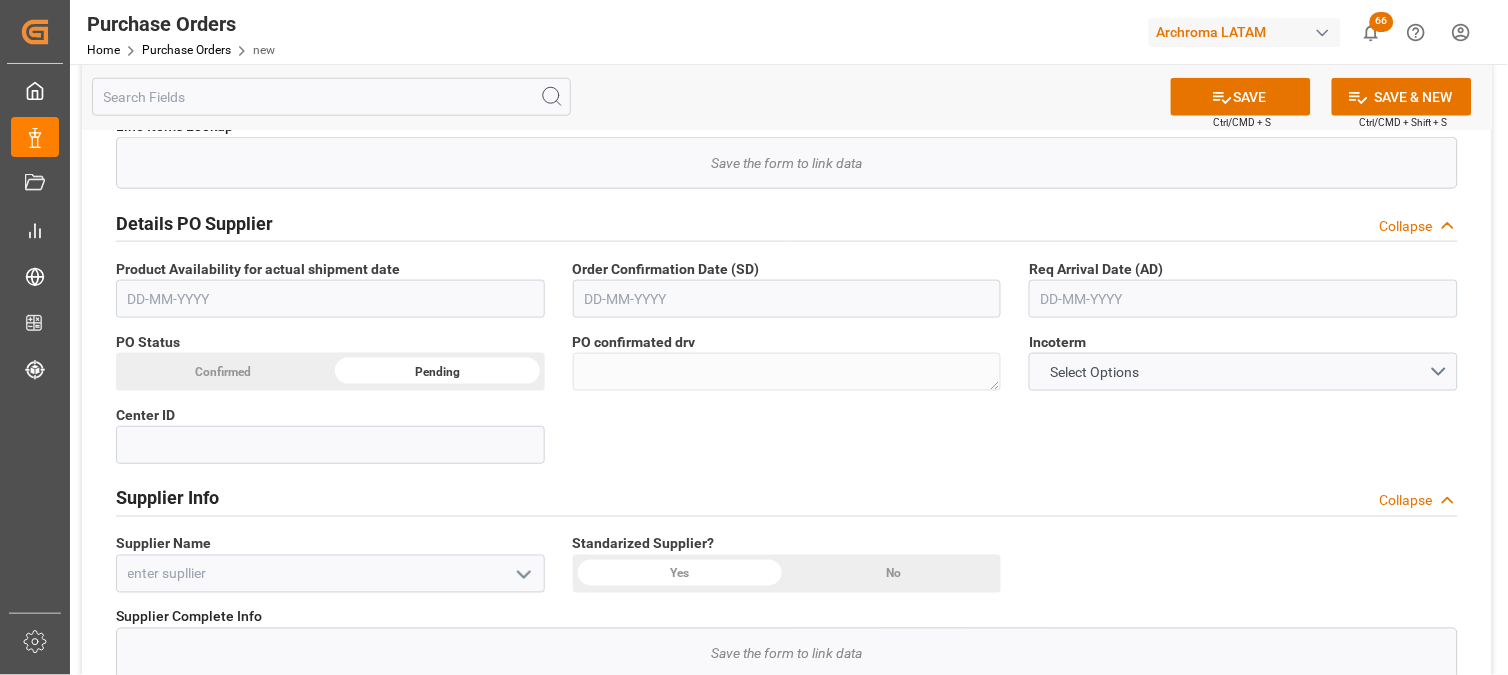 scroll, scrollTop: 555, scrollLeft: 0, axis: vertical 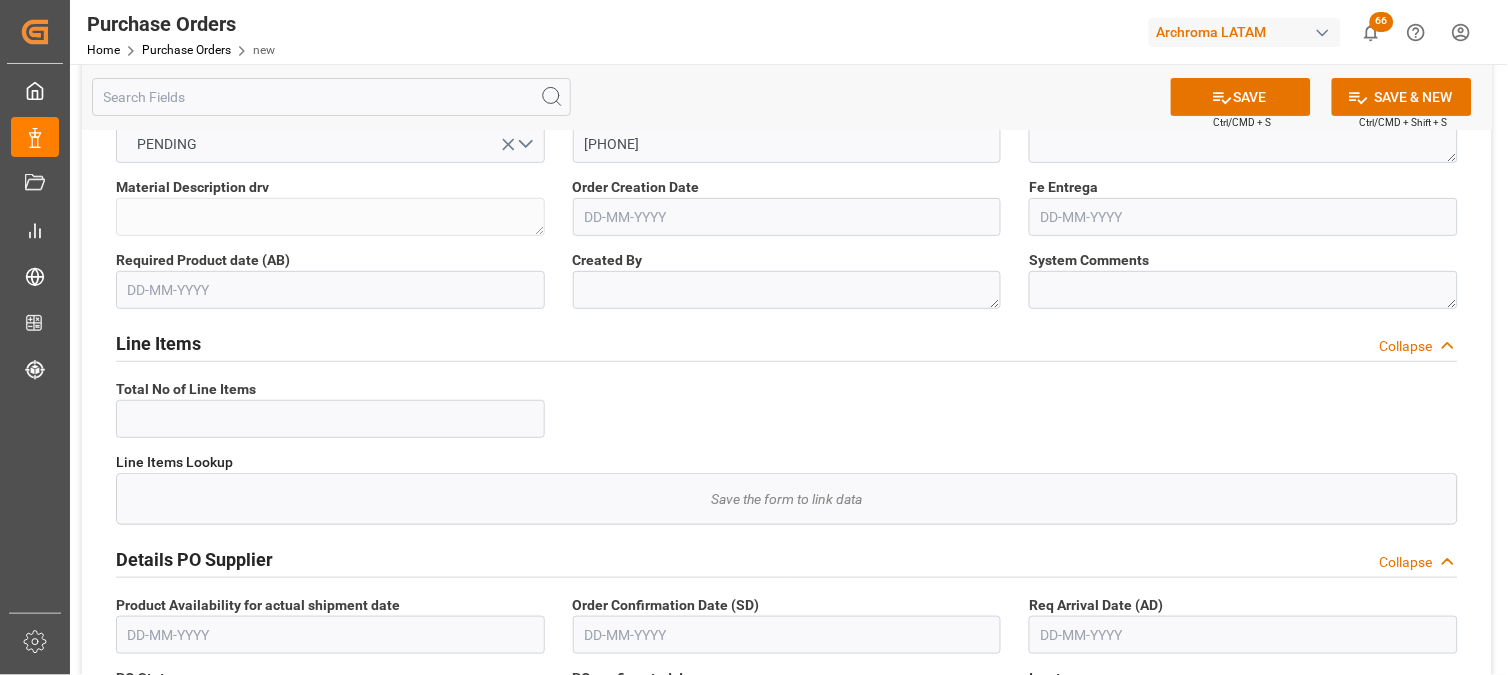 click at bounding box center [330, 290] 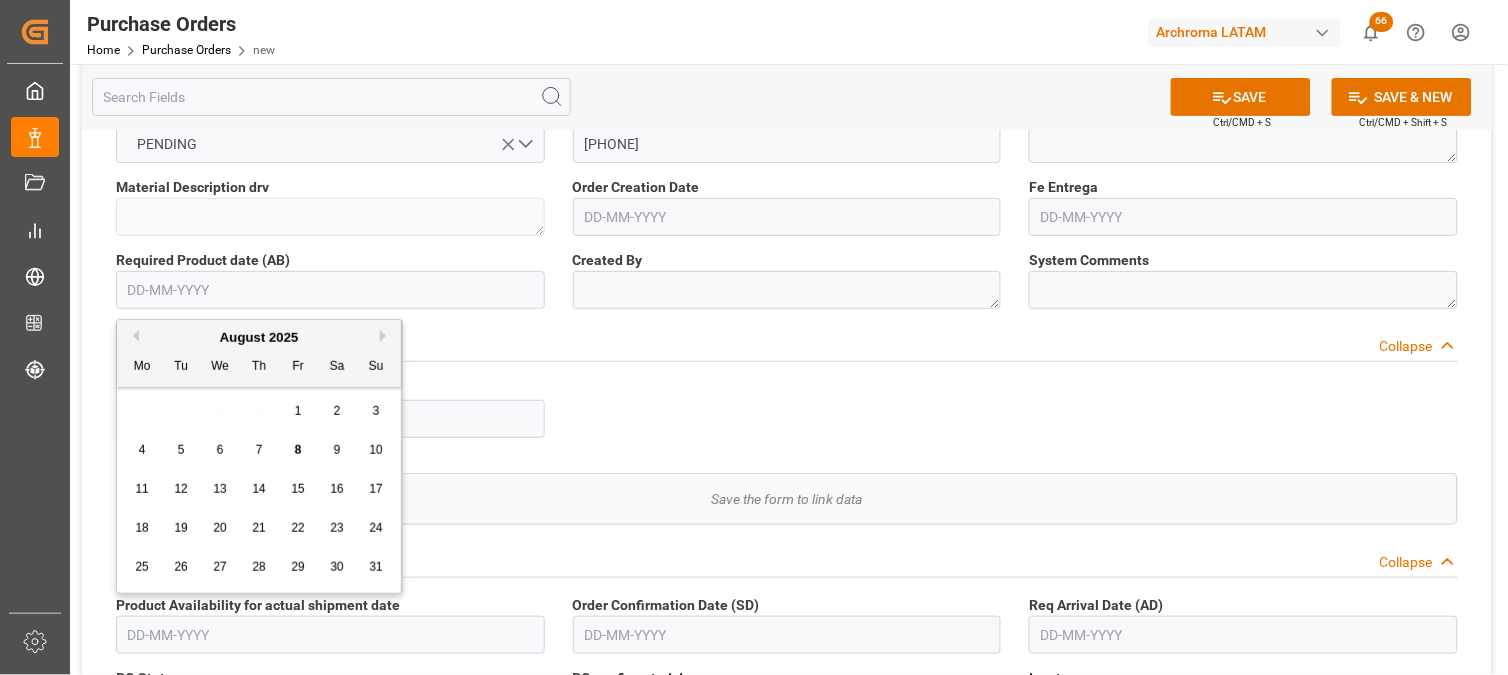 click on "15" at bounding box center (297, 489) 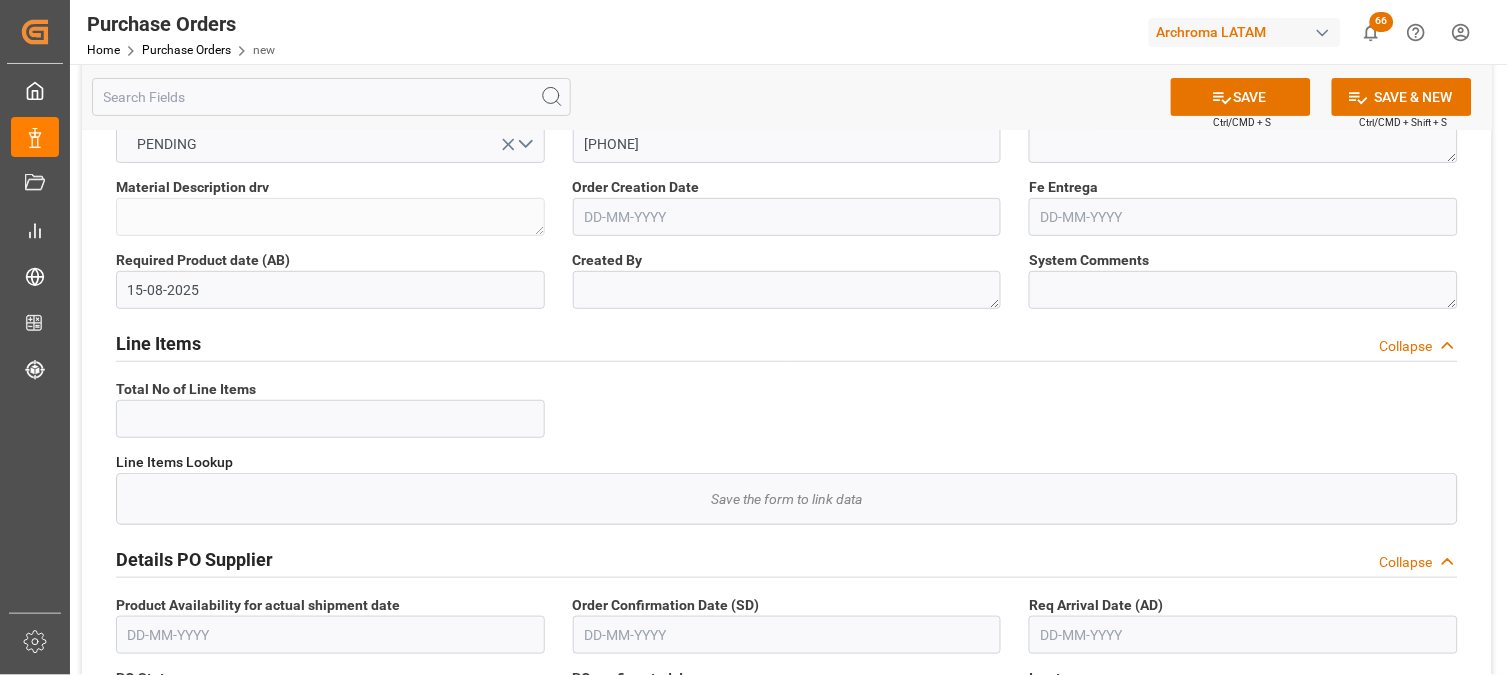 click on "15-08-2025" at bounding box center [330, 290] 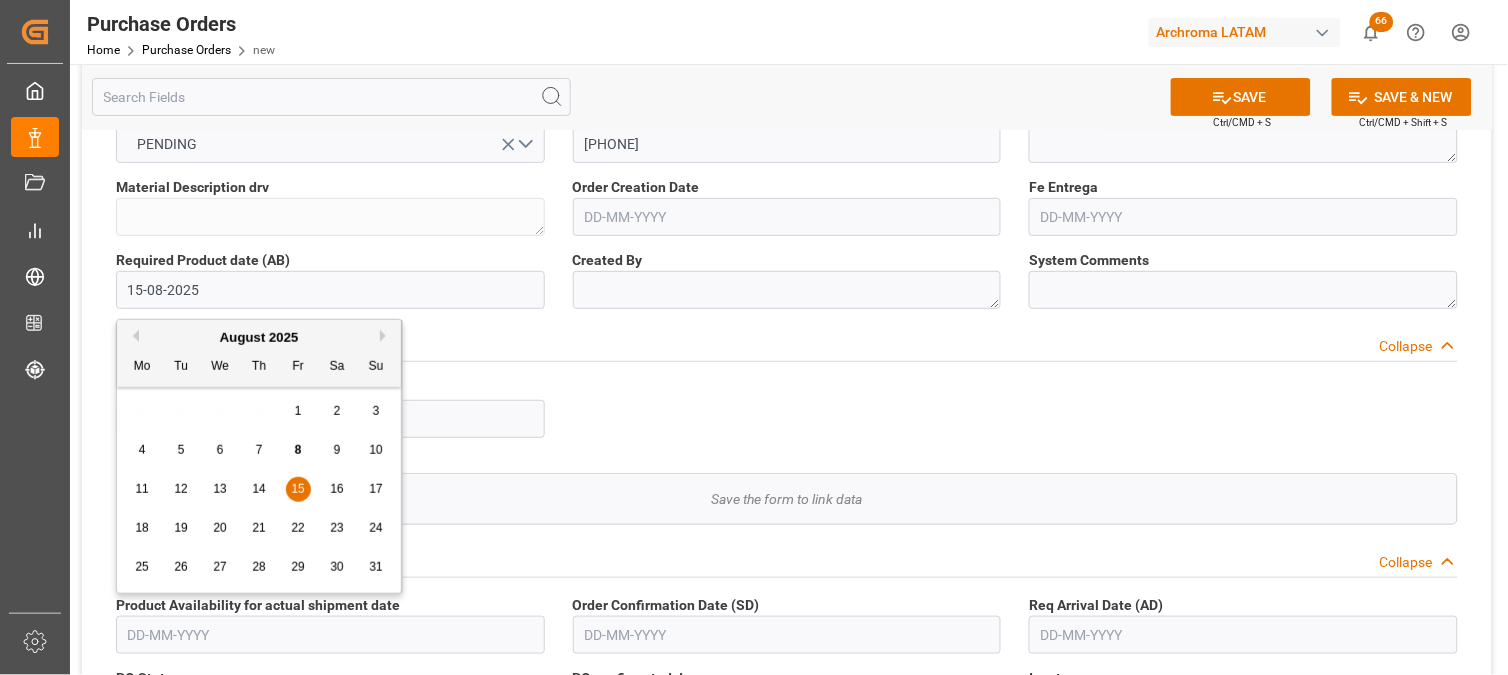 click on "August 2025" at bounding box center (259, 338) 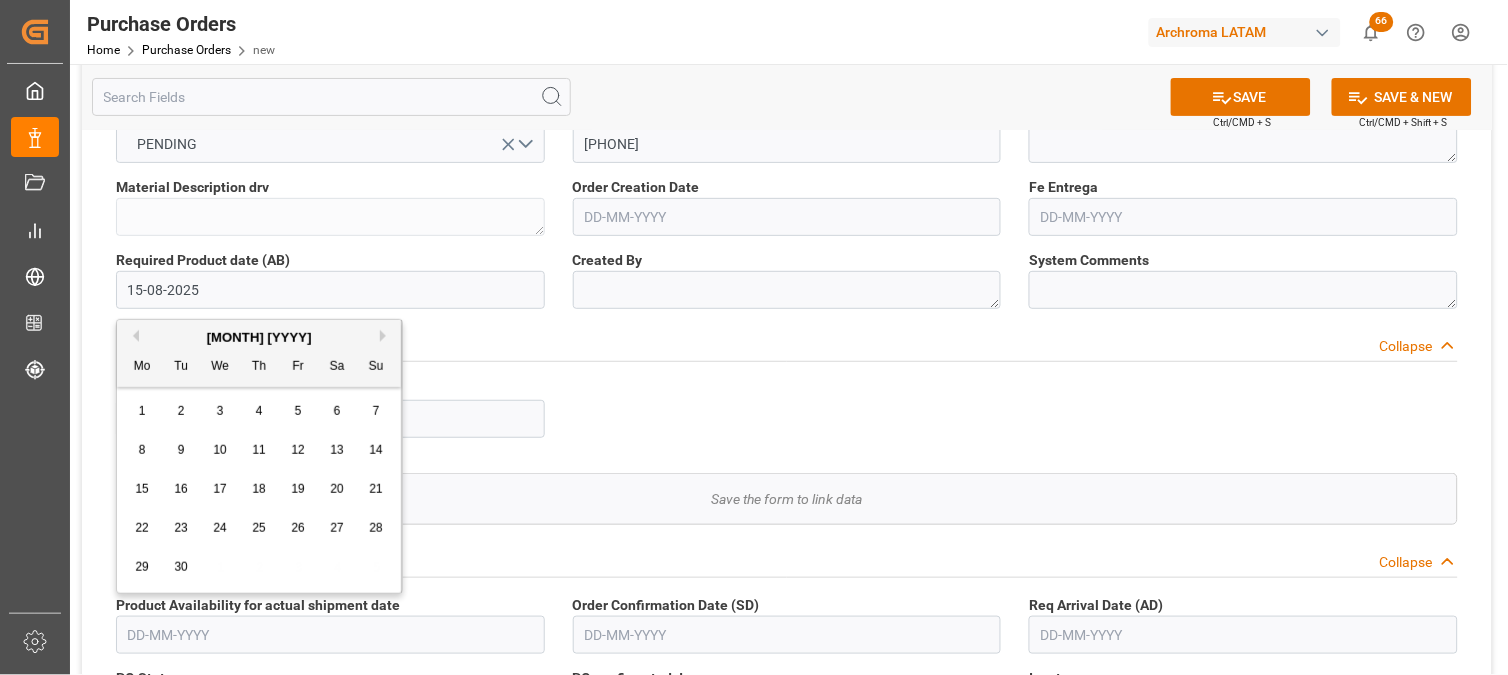 click on "15" at bounding box center (141, 489) 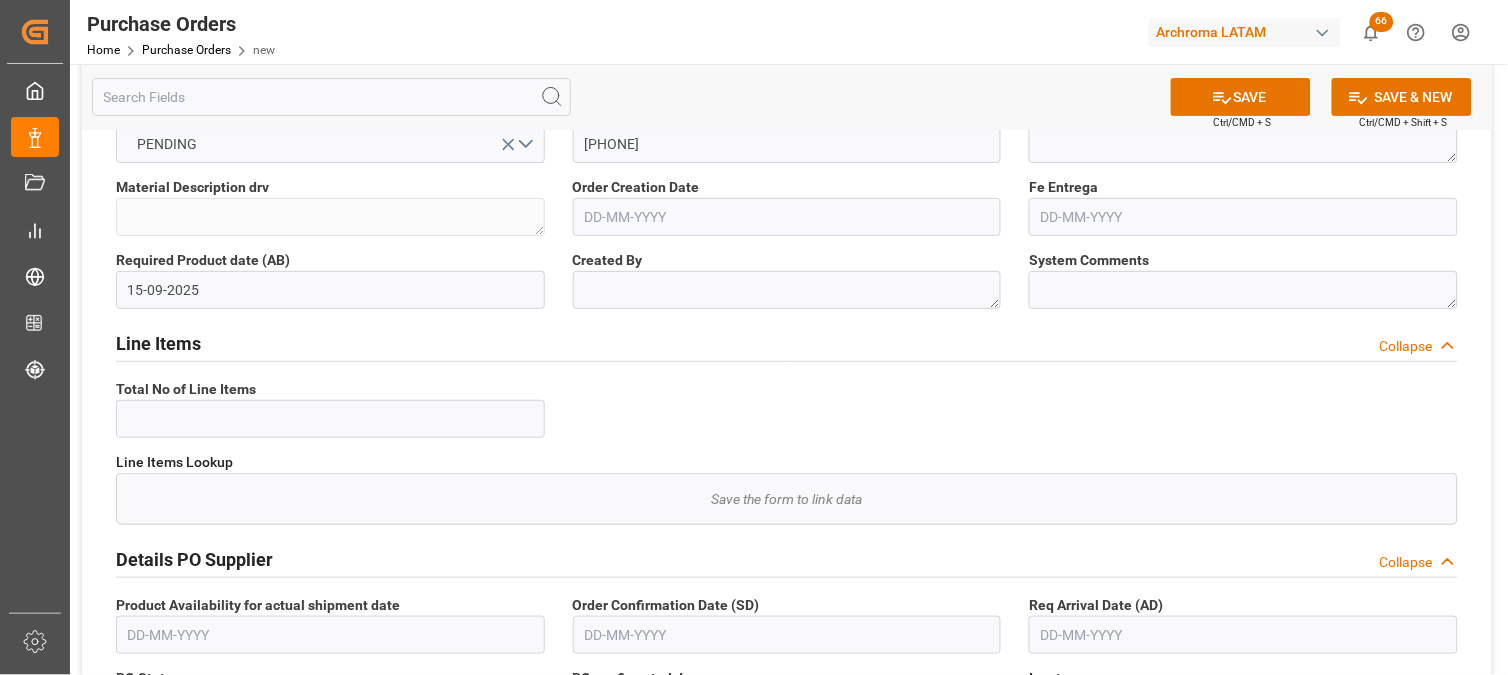 scroll, scrollTop: 0, scrollLeft: 0, axis: both 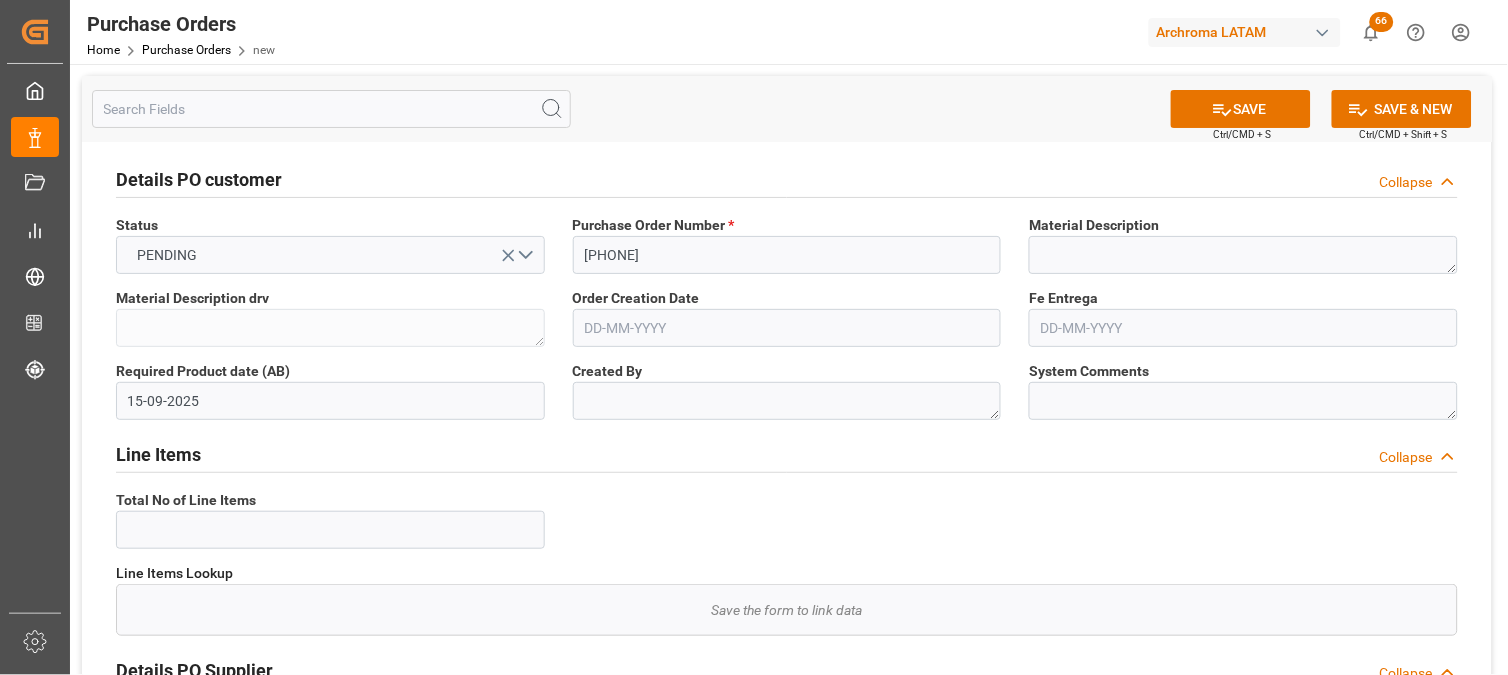 click at bounding box center (787, 328) 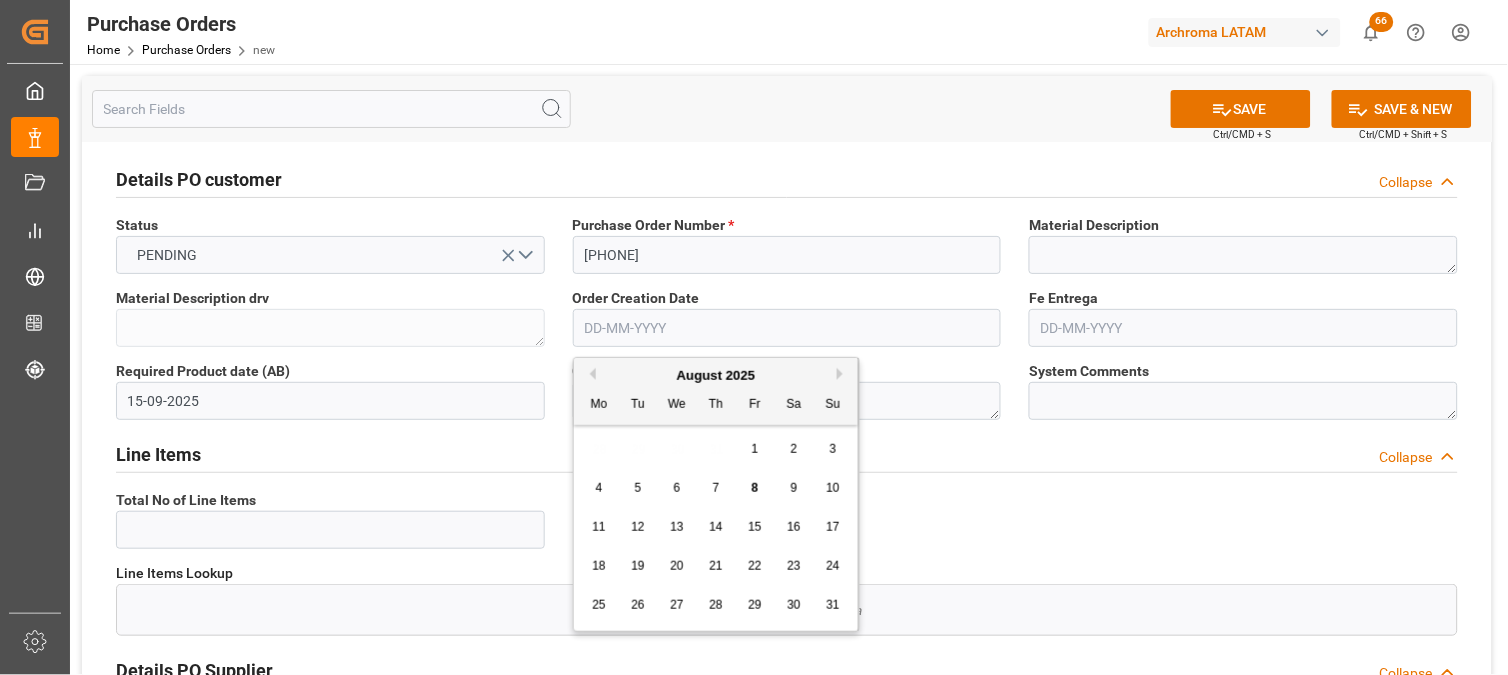click on "Previous Month" at bounding box center [590, 374] 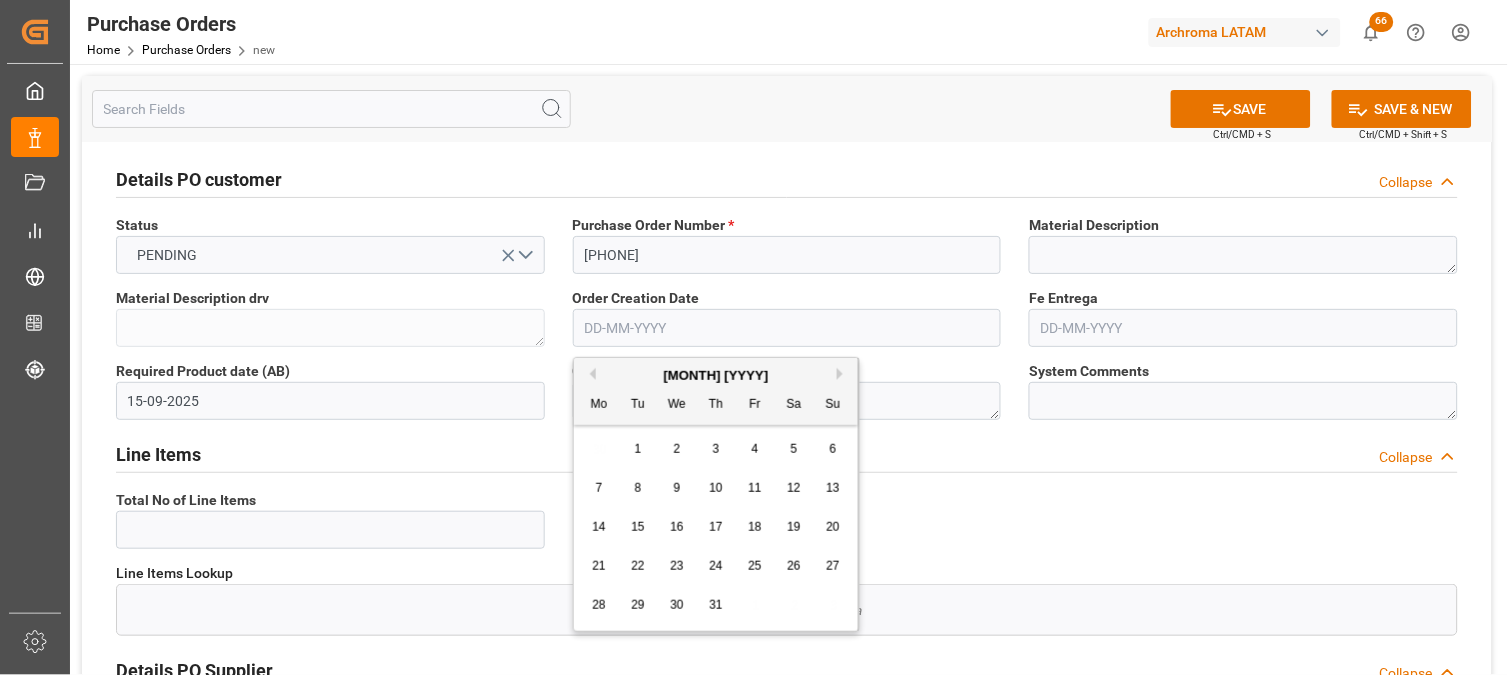 click on "8" at bounding box center [638, 488] 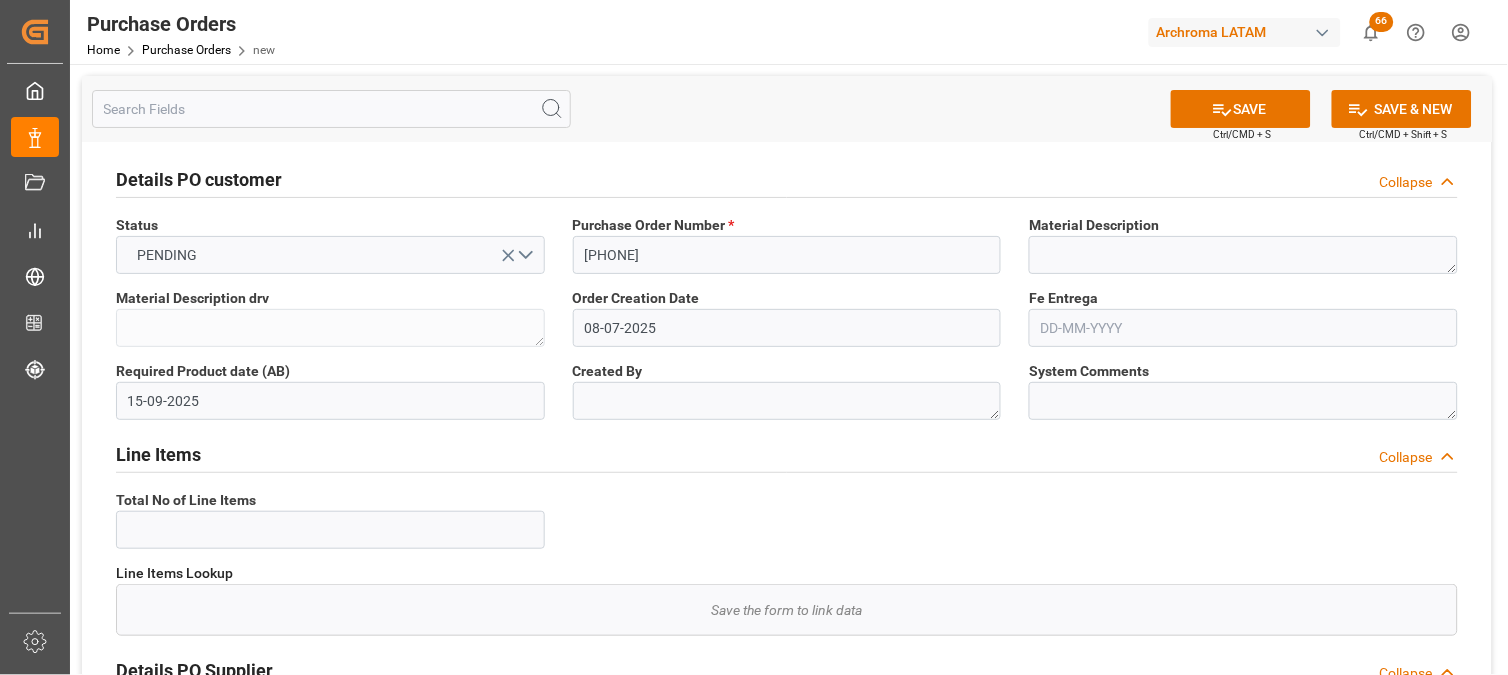 scroll, scrollTop: 111, scrollLeft: 0, axis: vertical 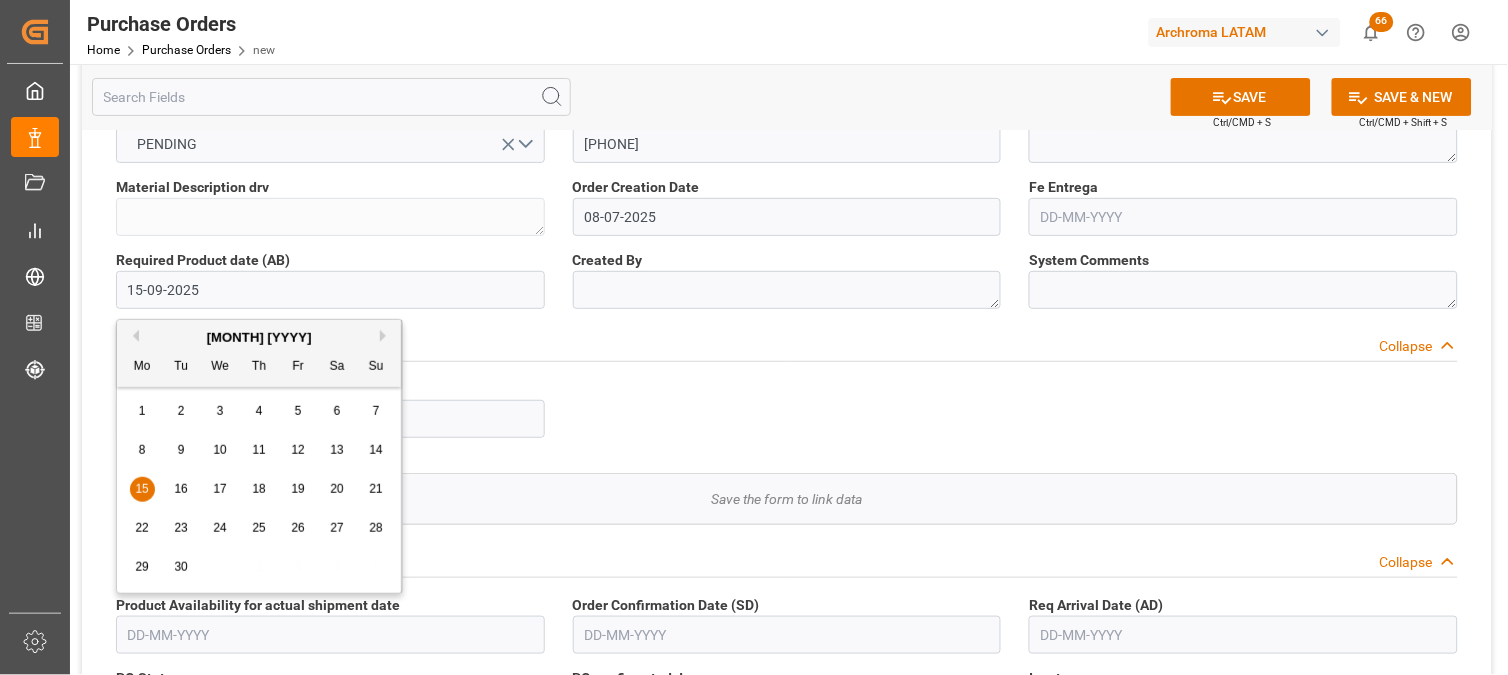 drag, startPoint x: 222, startPoint y: 288, endPoint x: 93, endPoint y: 288, distance: 129 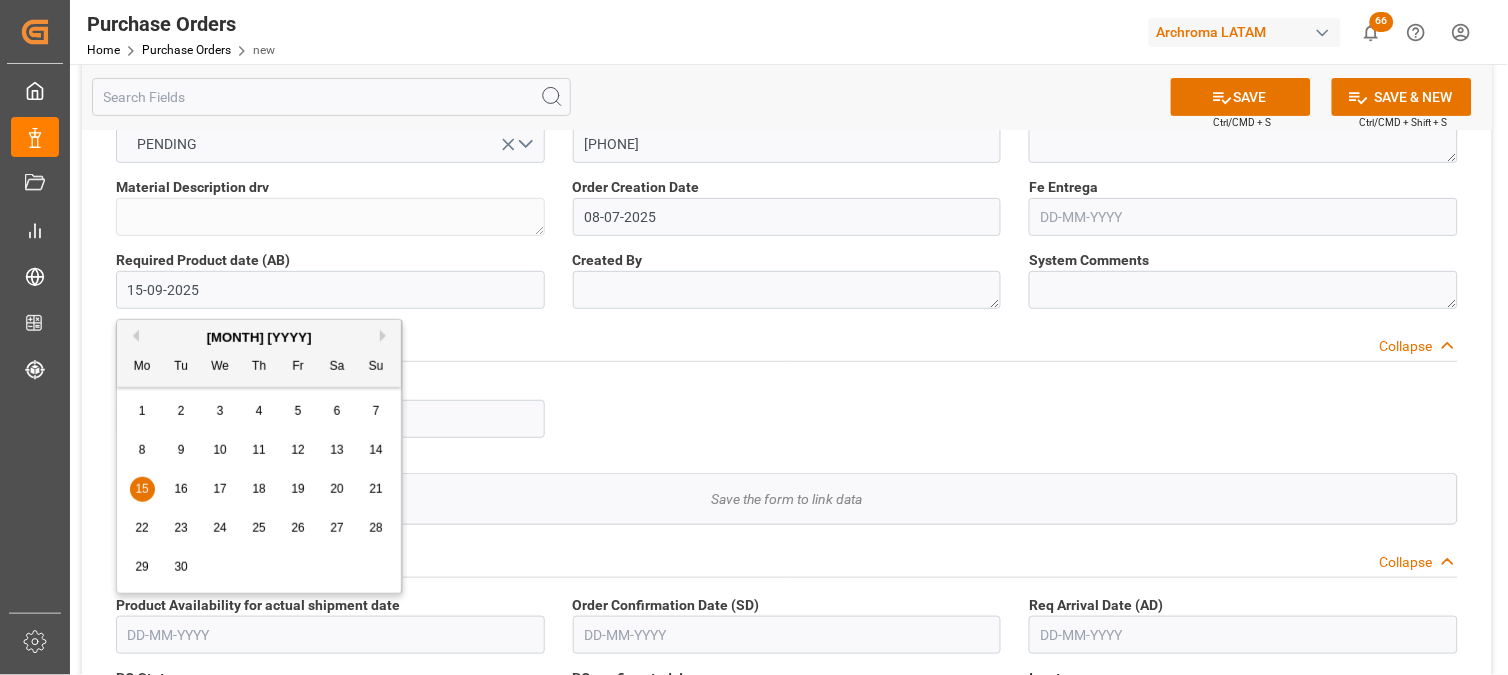click at bounding box center [1243, 217] 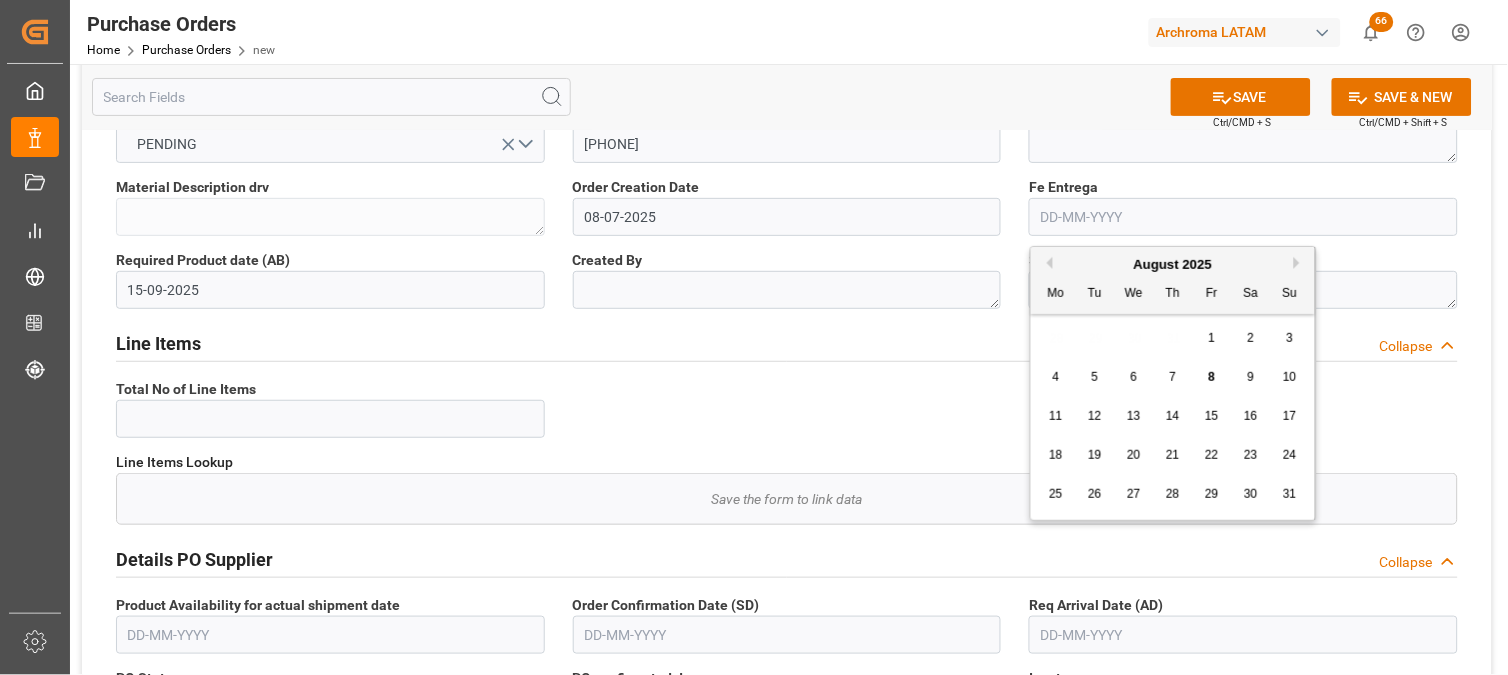 paste on "15-09-2025" 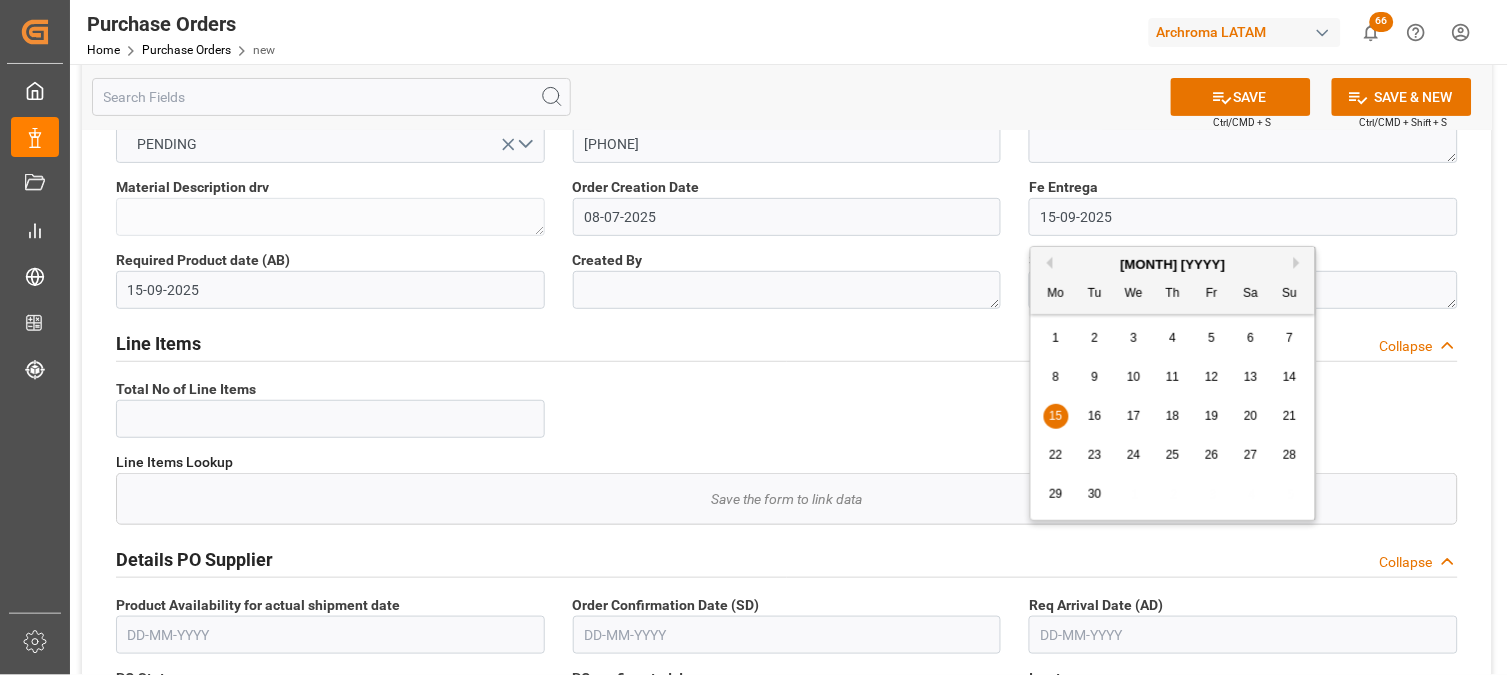 type on "15-09-2025" 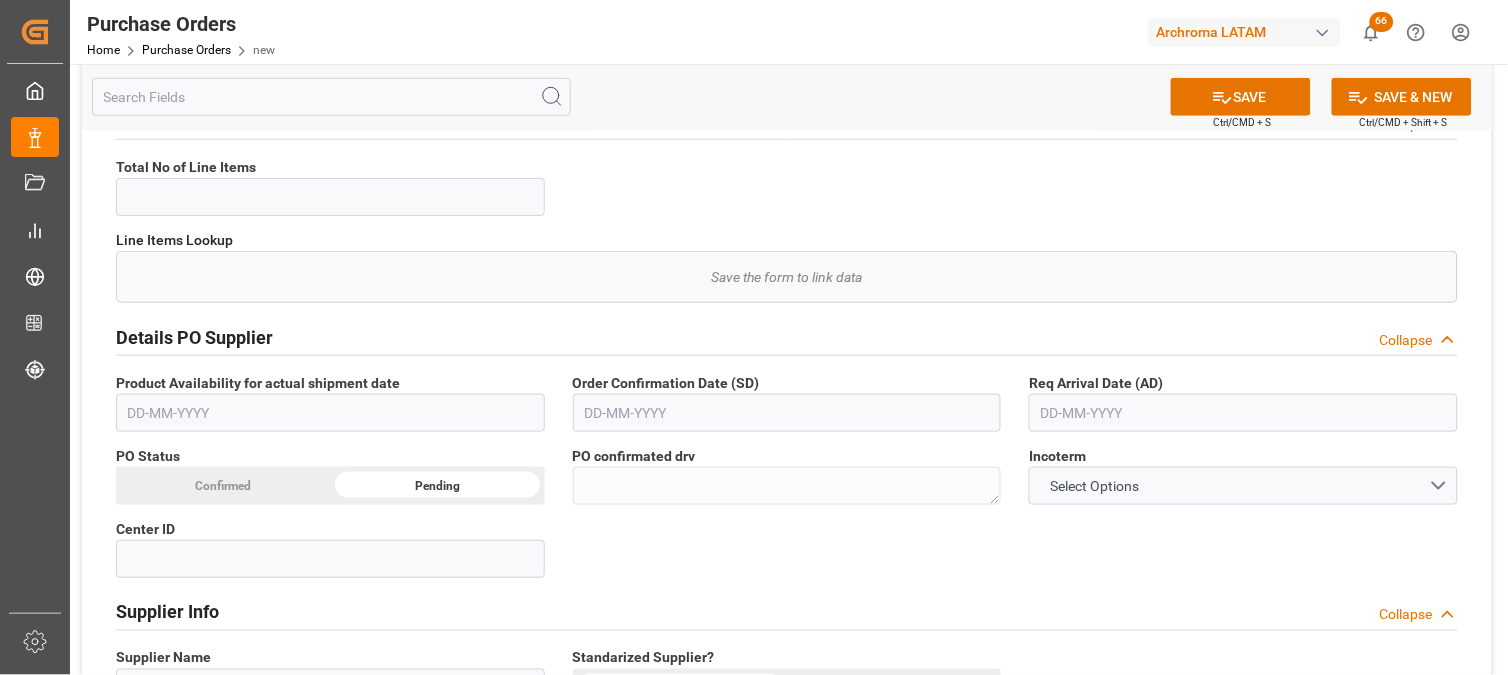 scroll, scrollTop: 444, scrollLeft: 0, axis: vertical 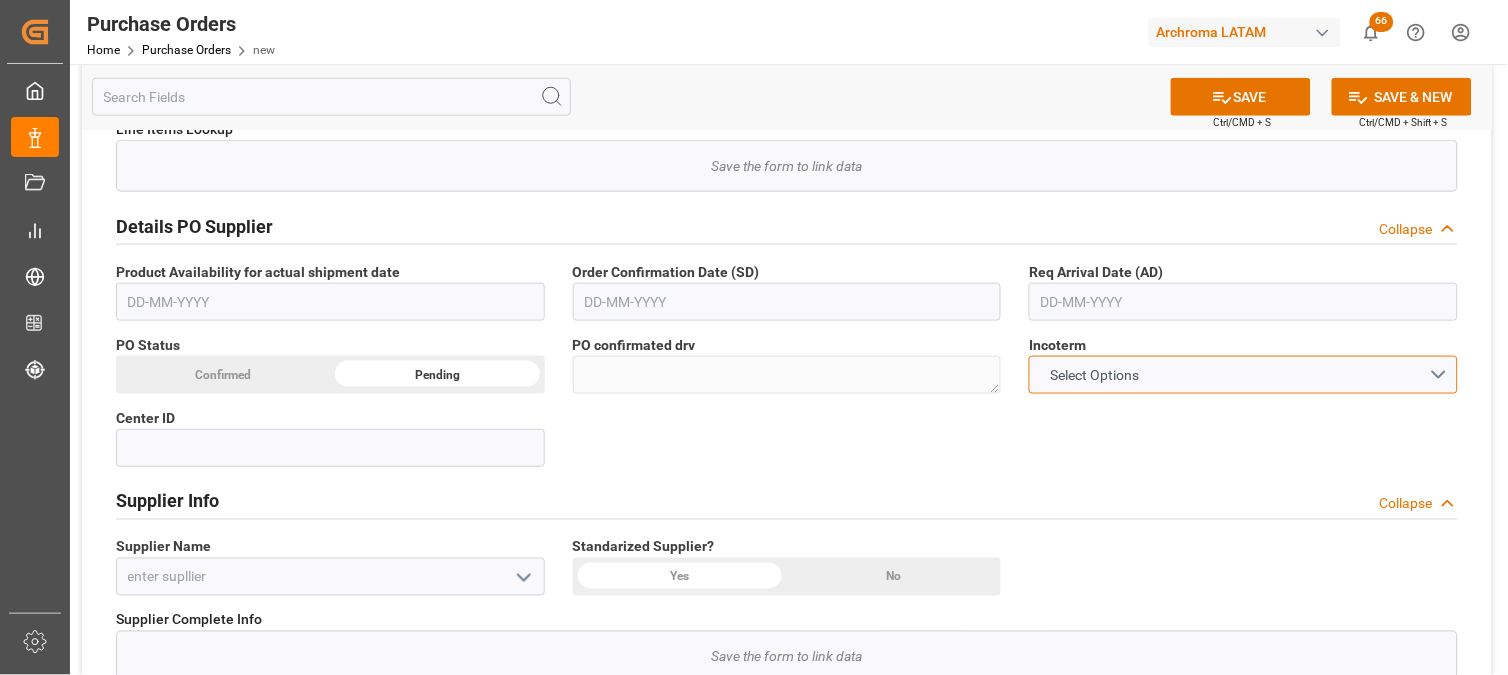 click on "Select Options" at bounding box center (1243, 375) 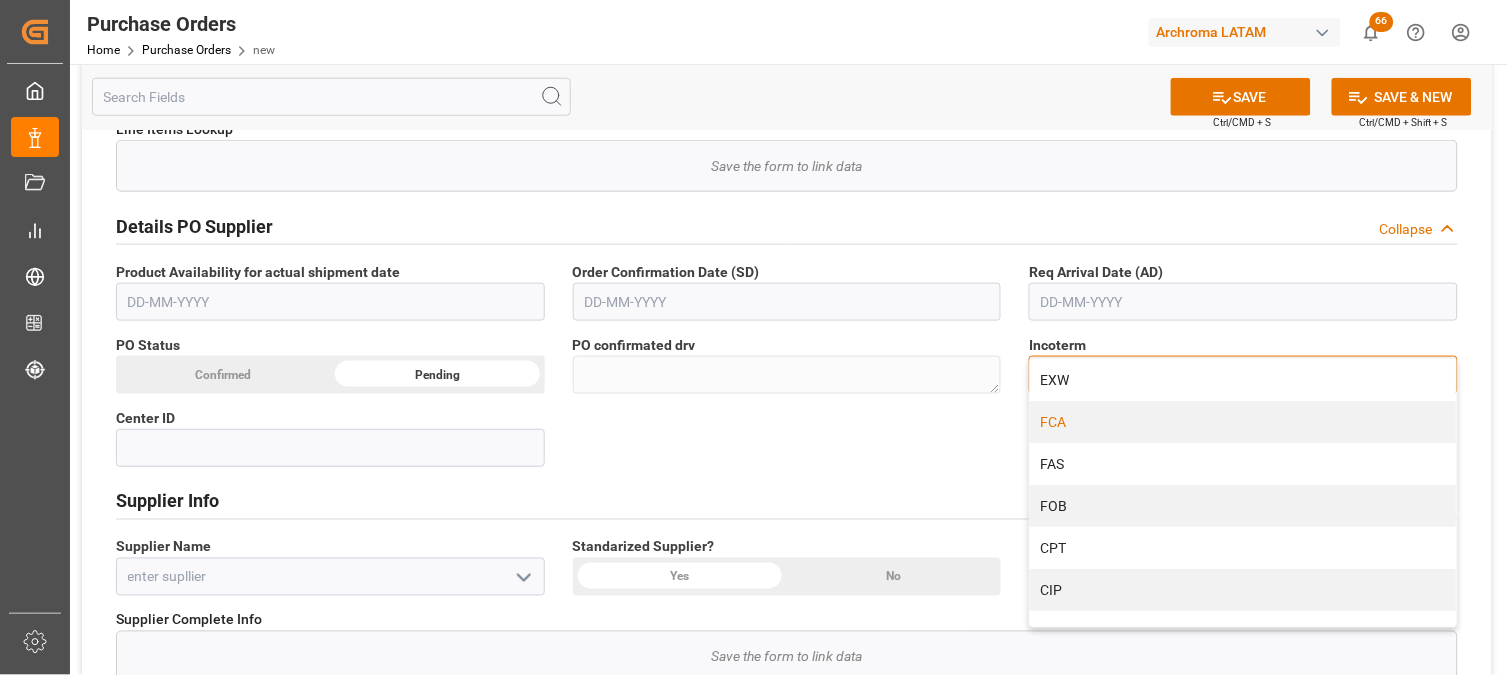 click on "FCA" at bounding box center [1243, 422] 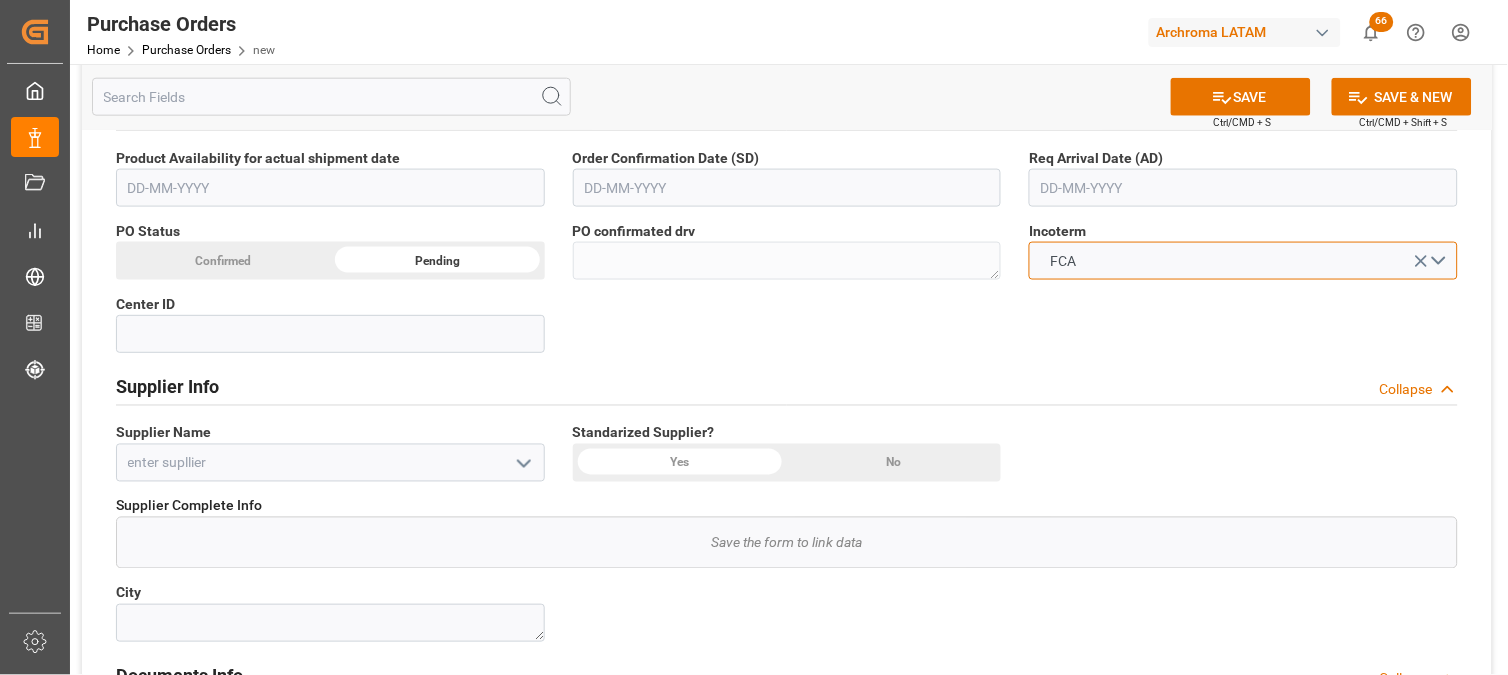 scroll, scrollTop: 666, scrollLeft: 0, axis: vertical 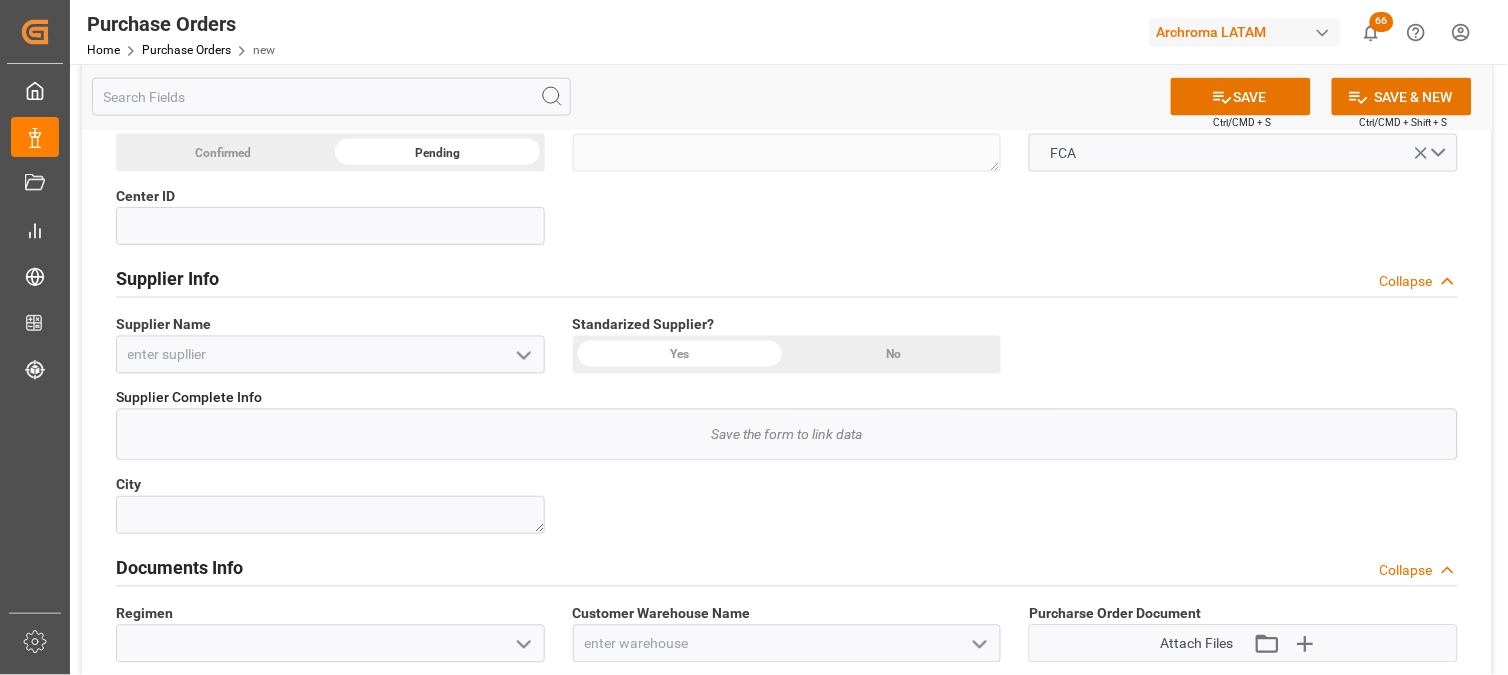 click 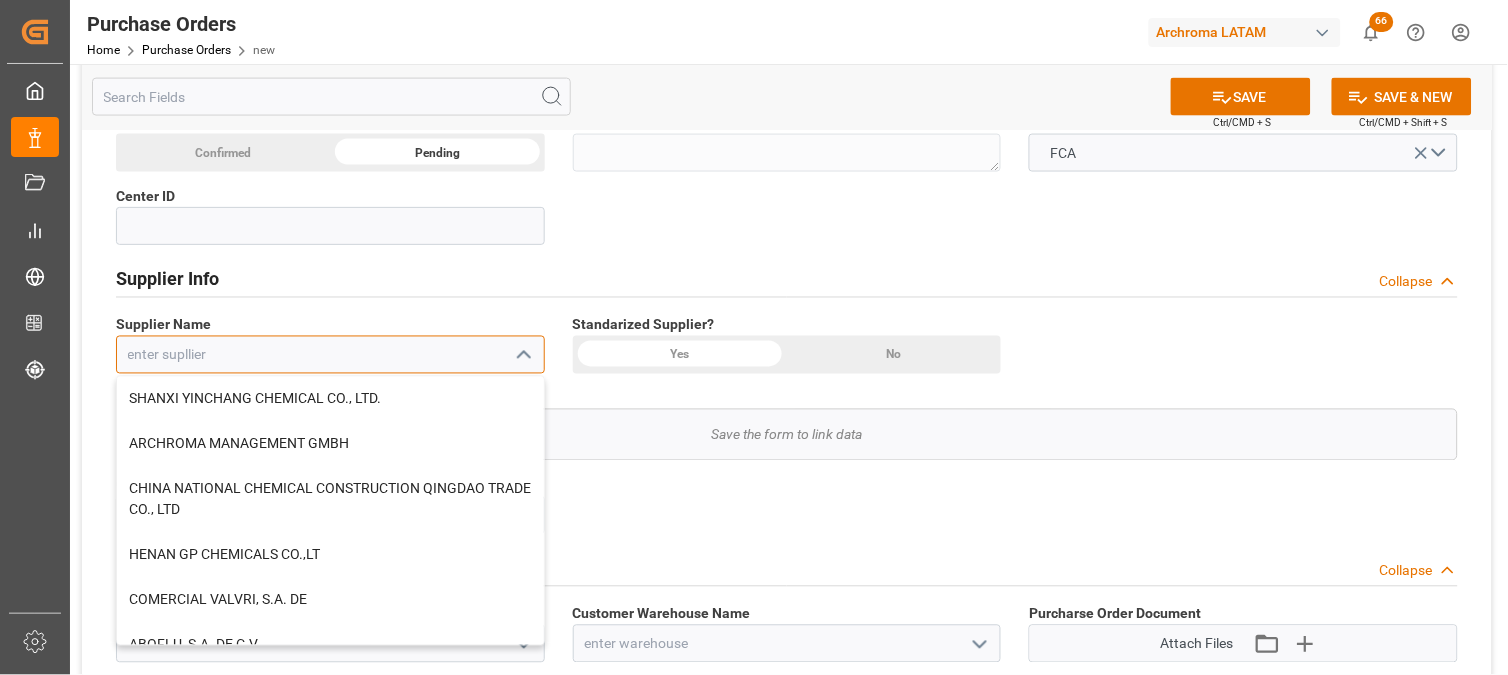 click at bounding box center (330, 355) 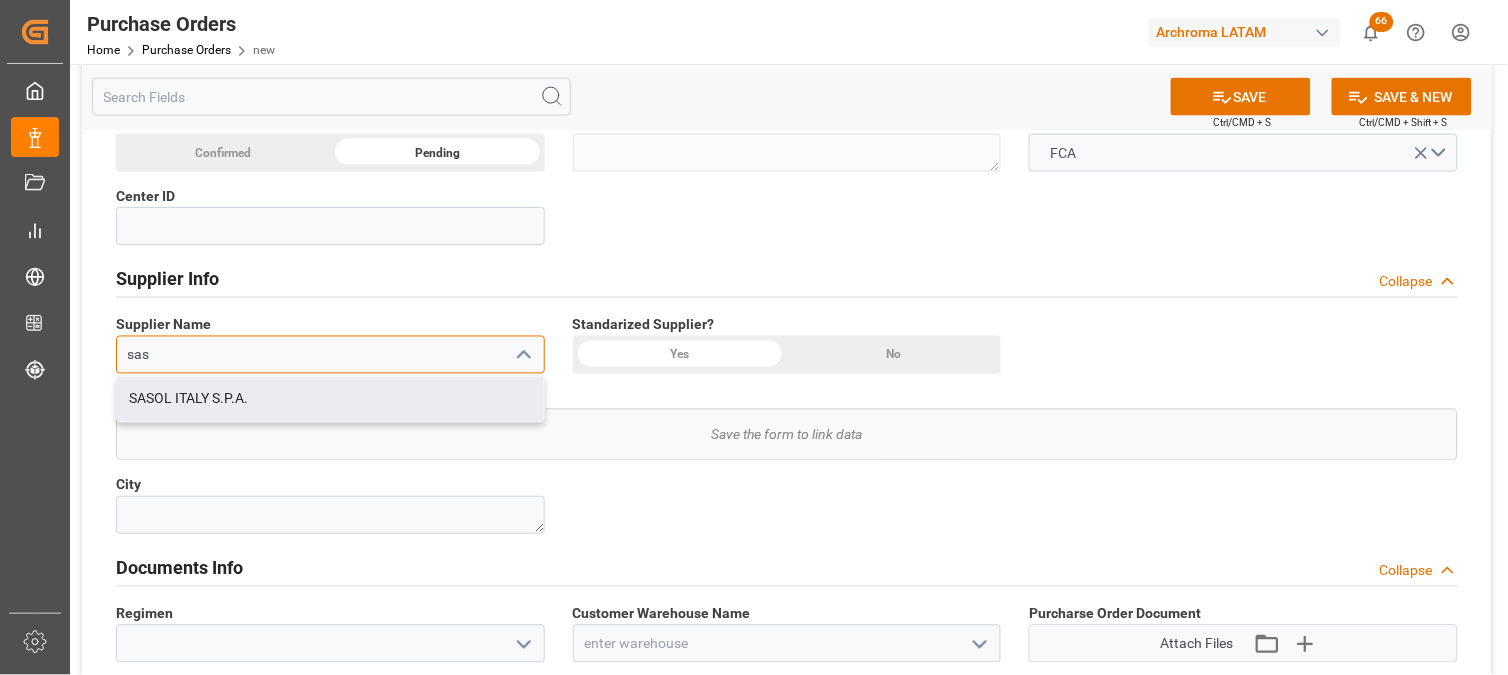 type on "sas" 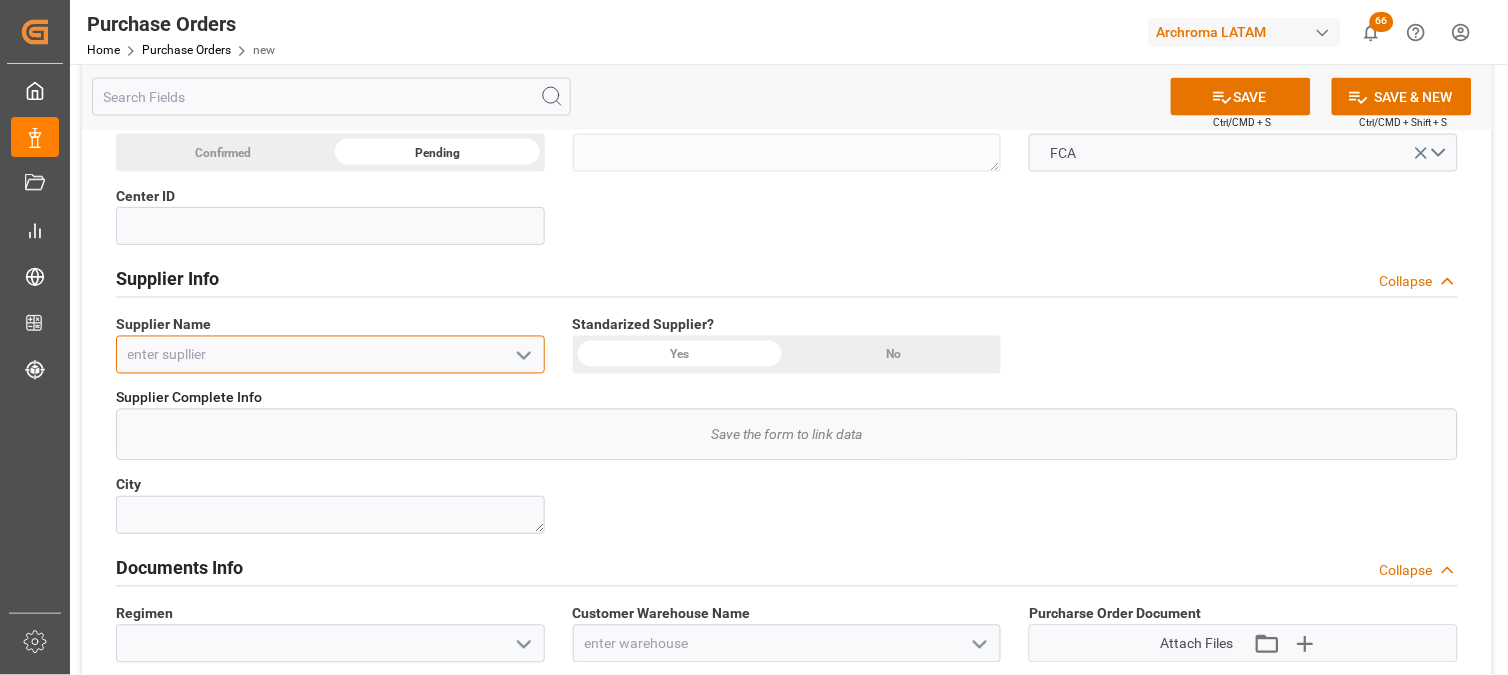 click at bounding box center [330, 355] 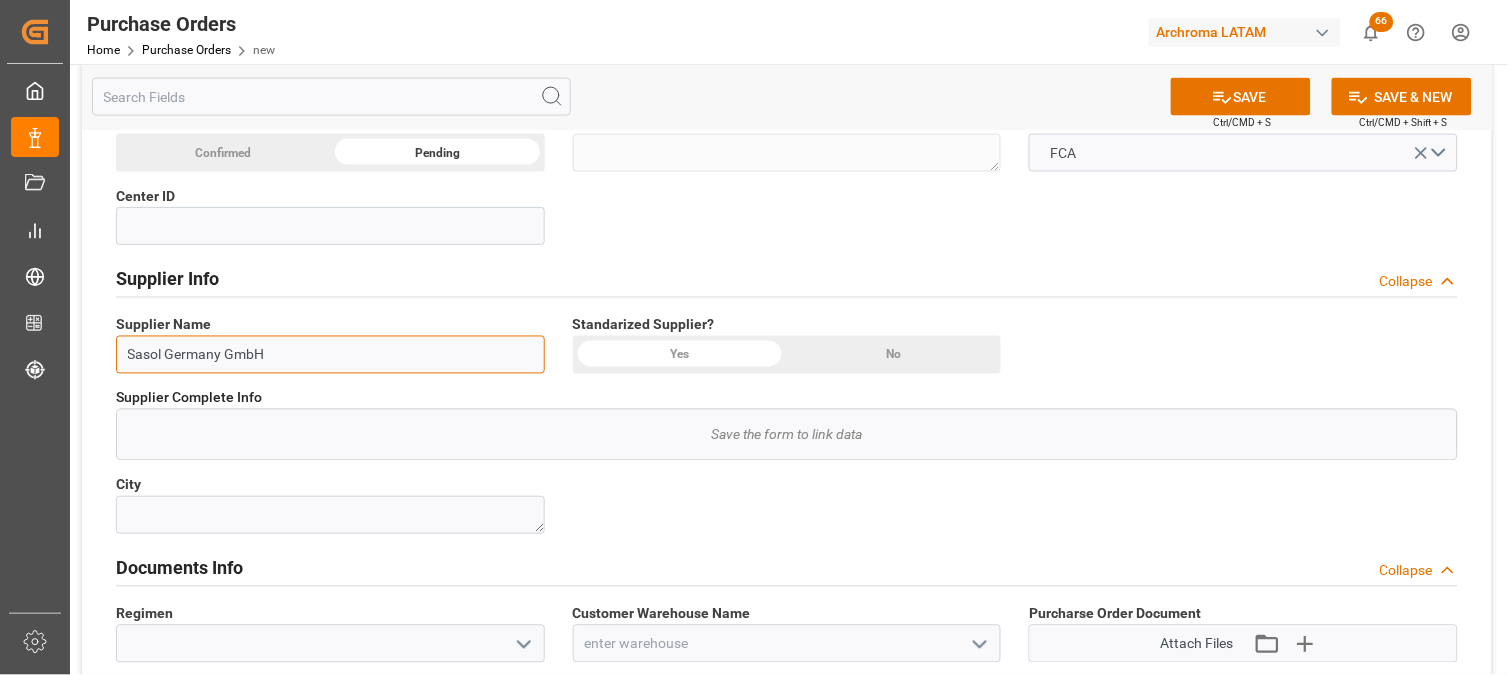 type on "Sasol Germany GmbH" 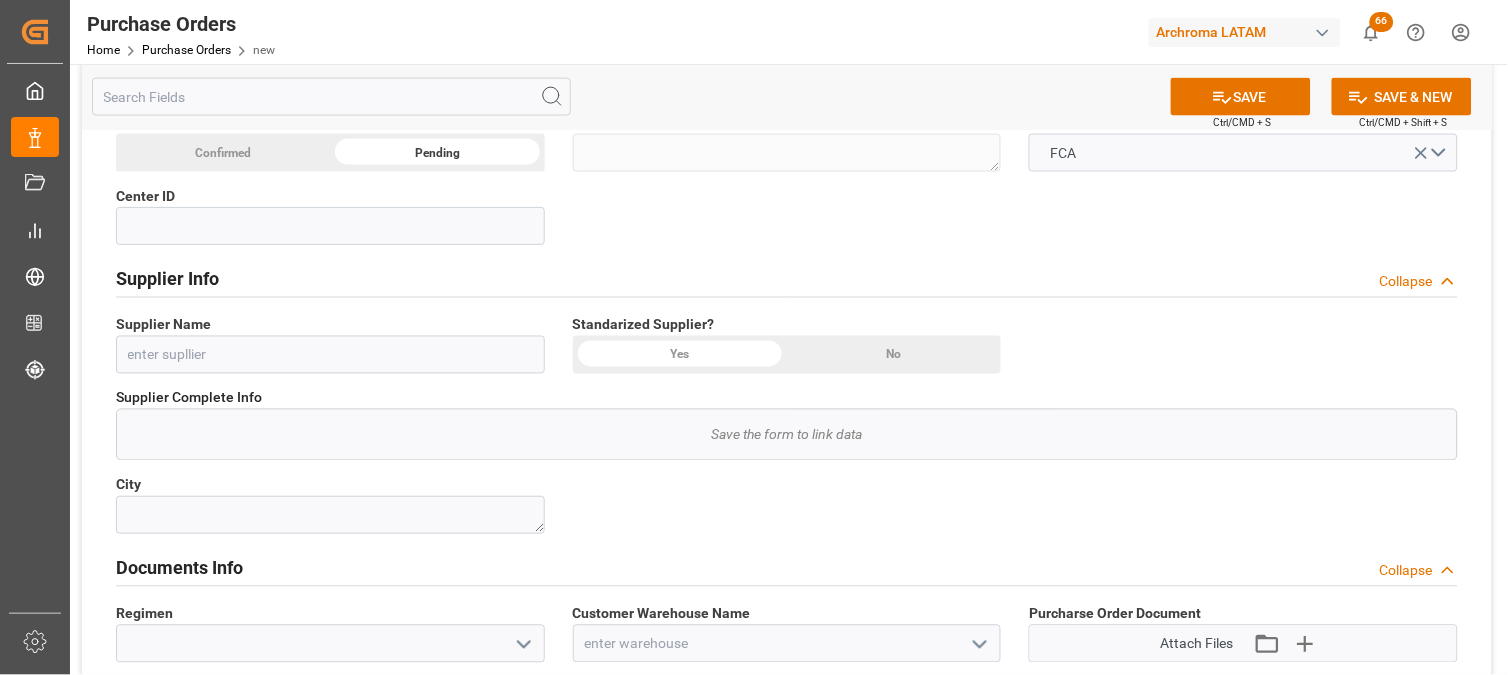 click on "No" at bounding box center [437, 153] 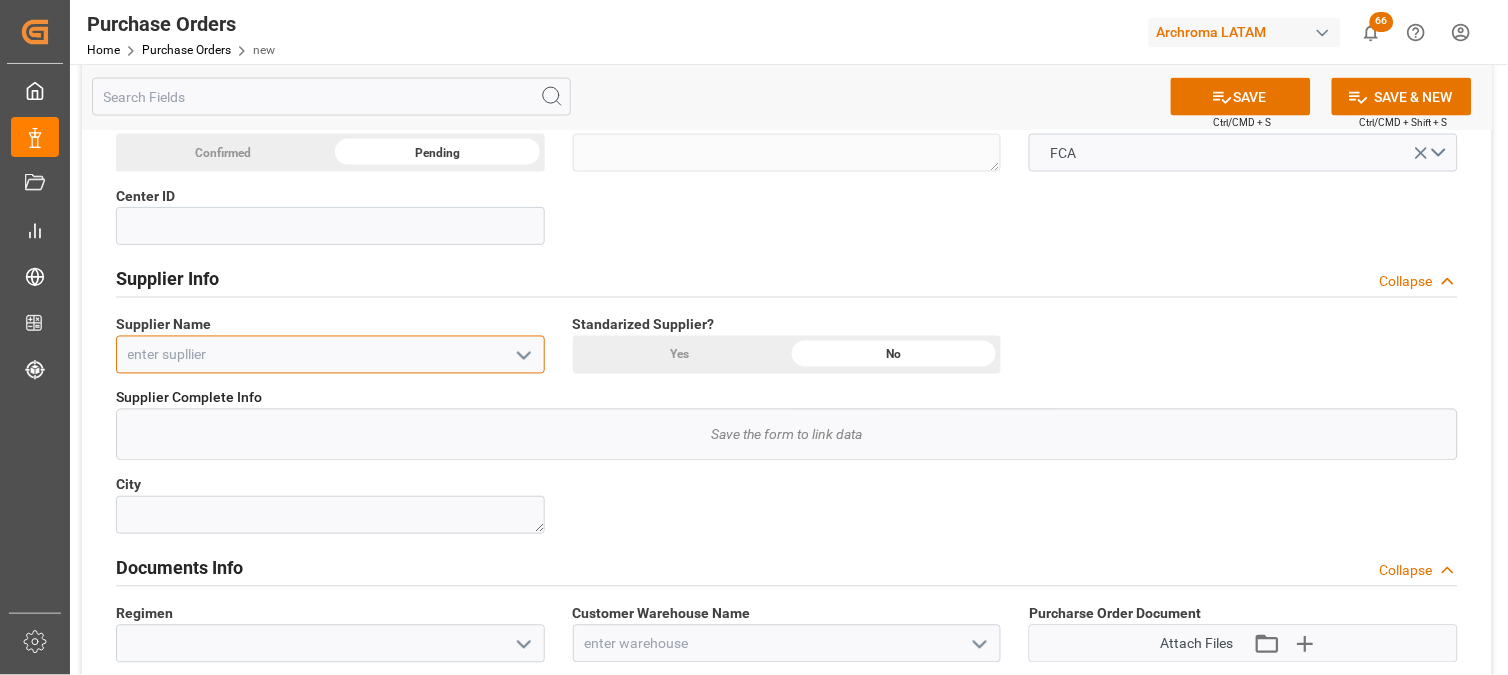 click at bounding box center [330, 355] 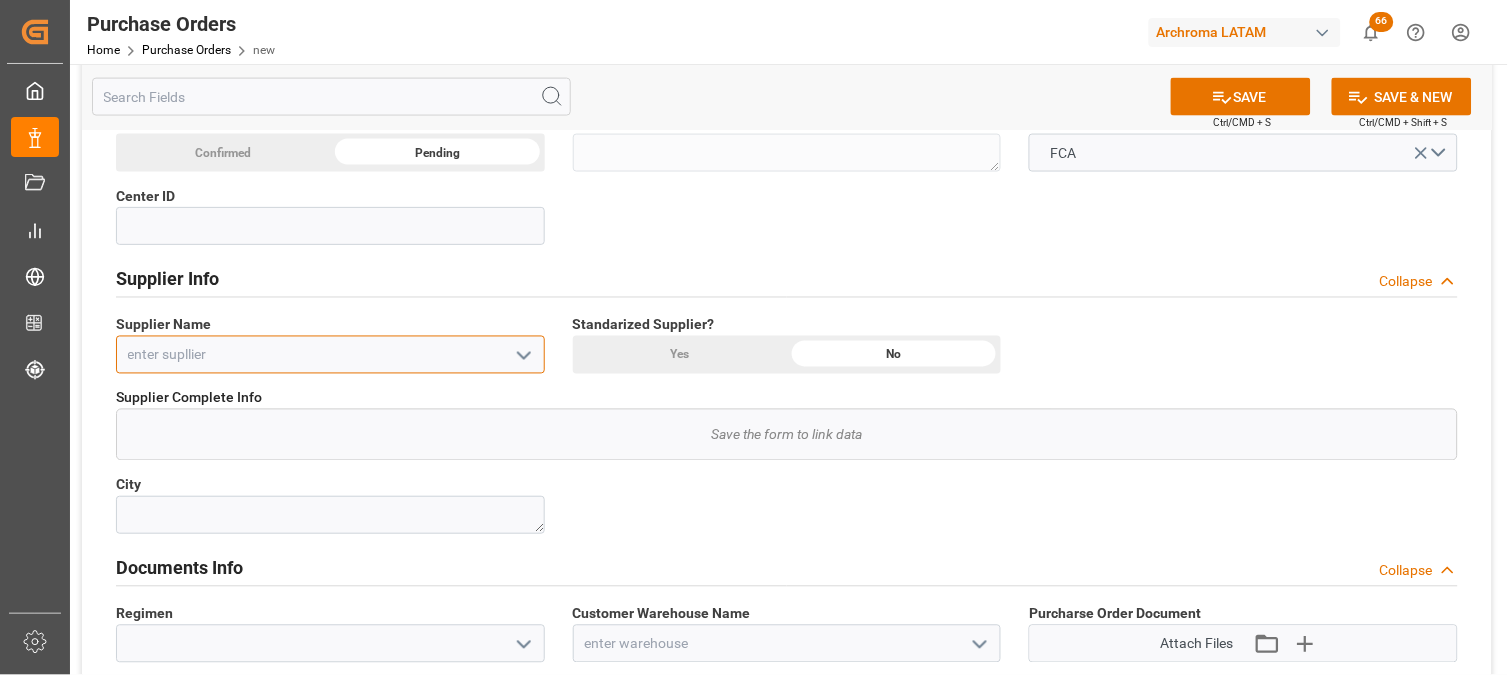 paste on "Sasol Germany GmbH" 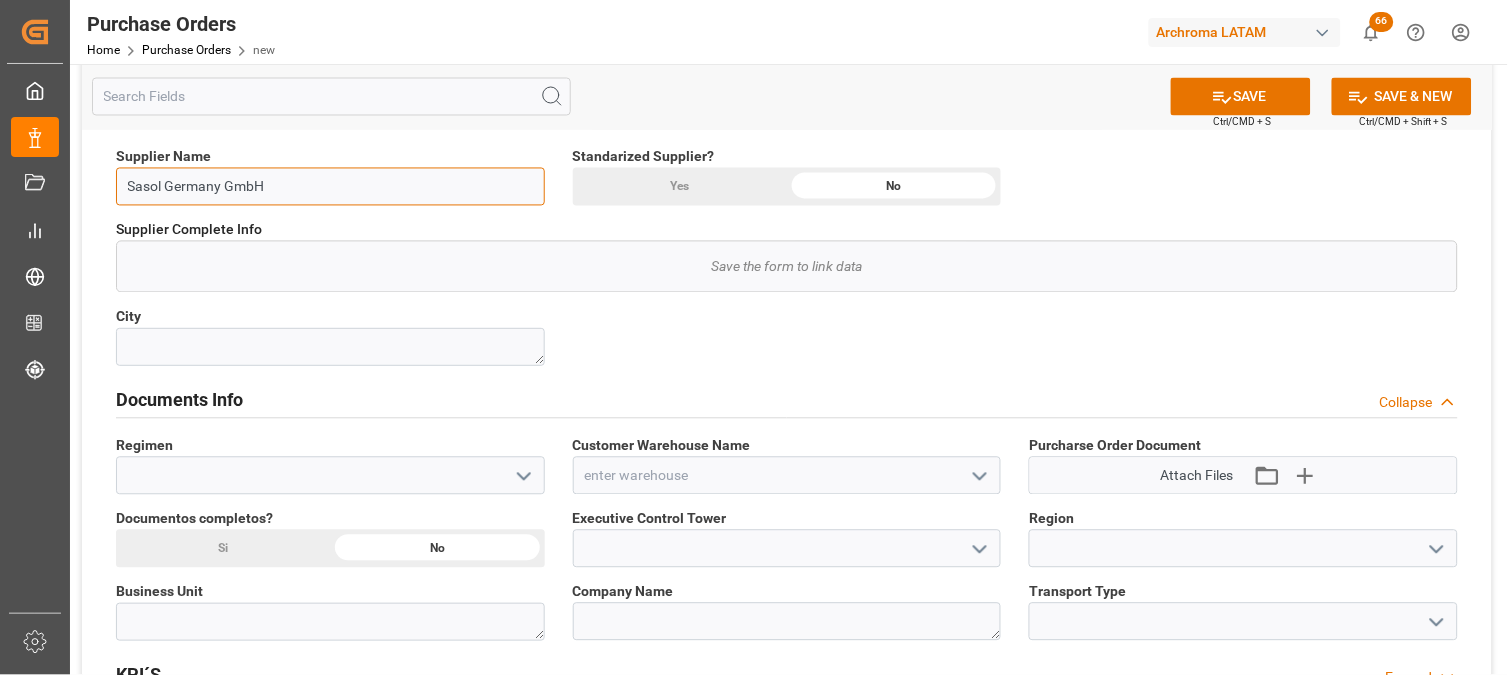 scroll, scrollTop: 888, scrollLeft: 0, axis: vertical 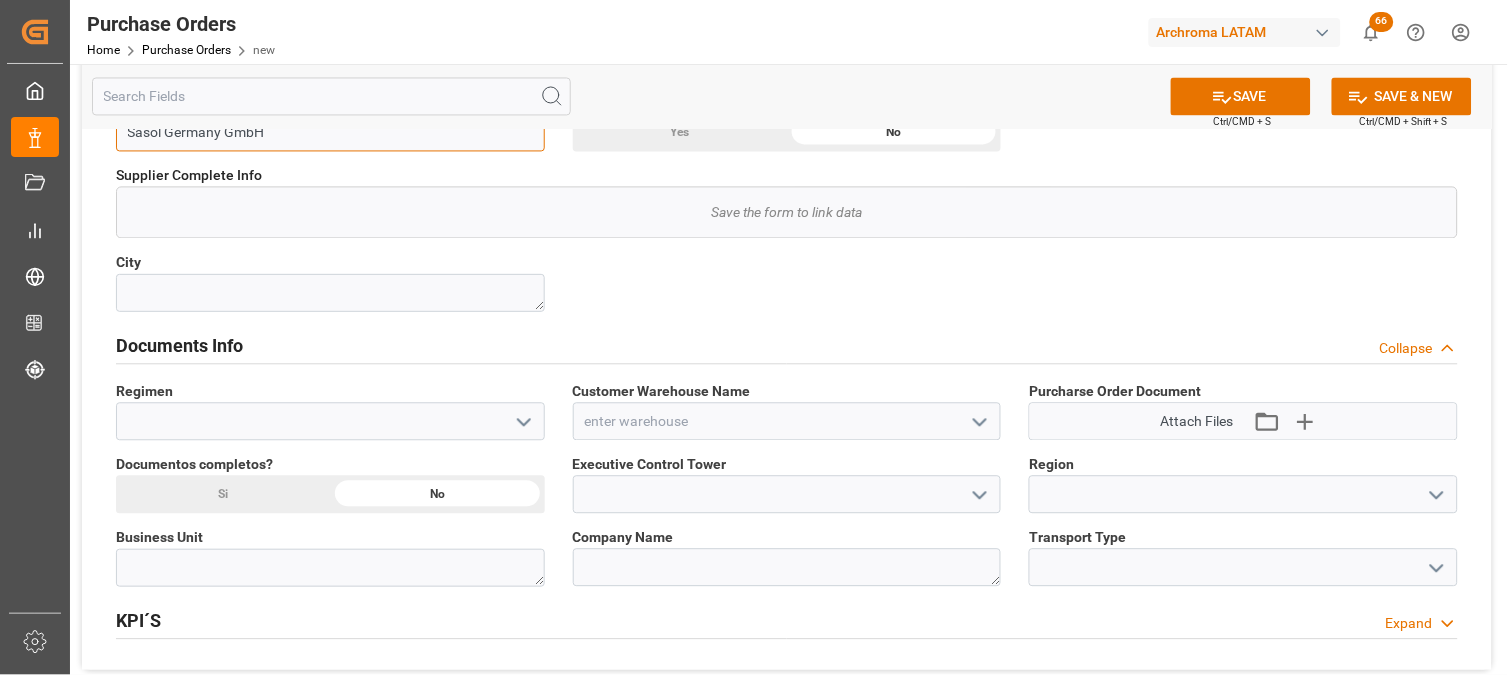 type on "Sasol Germany GmbH" 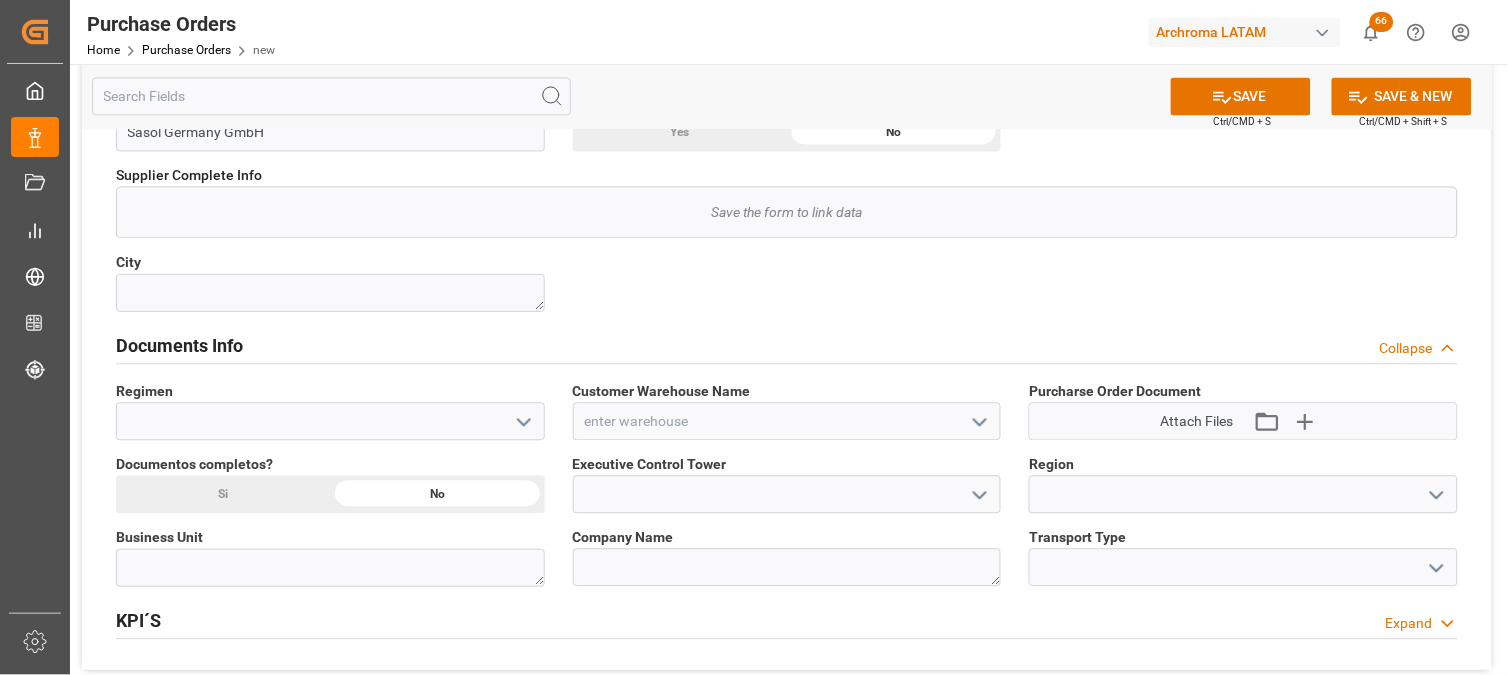 type 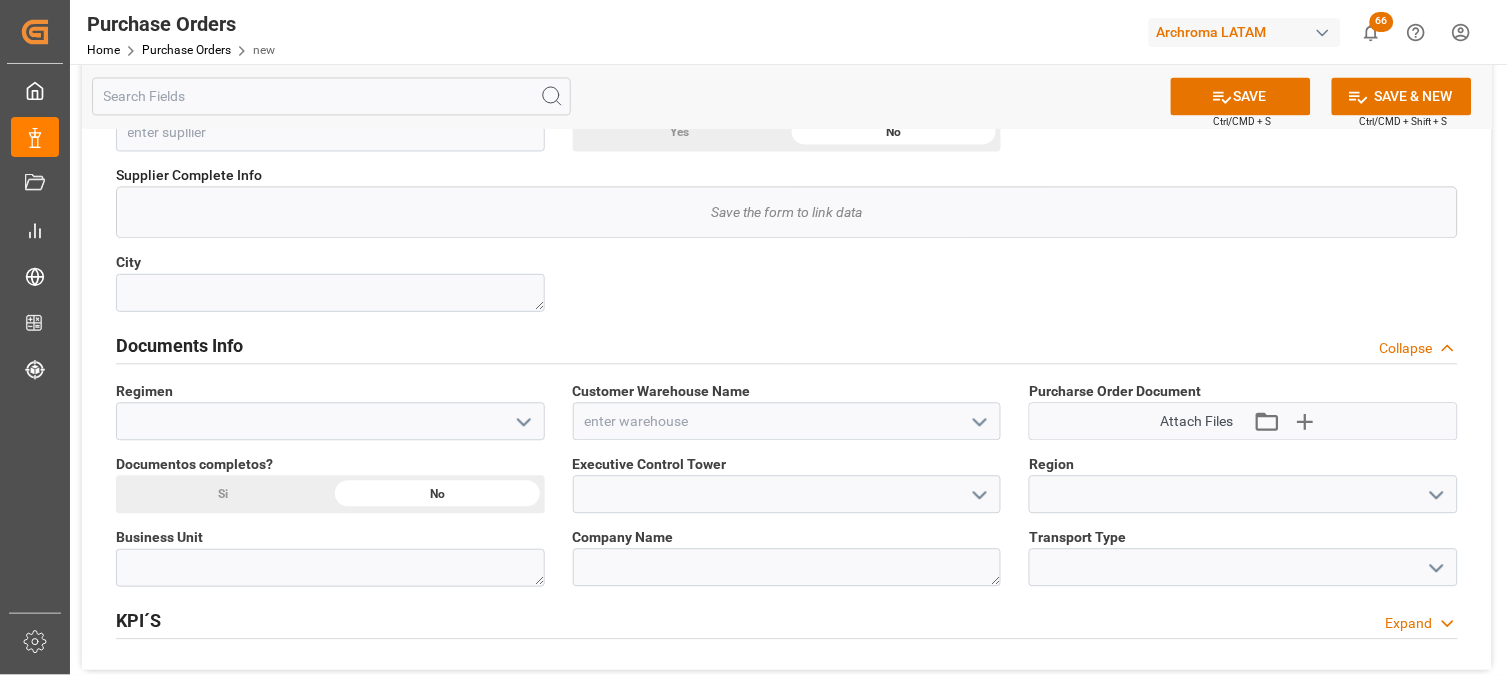 click on "Details PO customer Collapse Status     PENDING Purchase Order Number   *   [PHONE] Material Description     Material Description drv     Order Creation Date     08-07-2025 Fe Entrega     Required Product date (AB)     15-09-2025 Created By     System Comments       Line Items Collapse Total No of Line Items       Line Items Lookup   Save the form to link data   Details PO Supplier Collapse Product Availability for actual shipment date     Order Confirmation Date (SD)     Req Arrival Date (AD)     PO Status     Confirmed Pending PO confirmated drv     Incoterm     Select Options Center ID       Supplier Info Collapse Supplier Name     Standarized Supplier?     Yes No   Supplier Complete Info   Save the form to link data City       Documents Info Collapse Regimen     Customer Warehouse Name     Purcharse Order Document      Attach Files  Attach existing file Upload new file Documentos completos?     Si No Executive Control Tower     Region     Business Unit     Company Name     Transport Type" at bounding box center (787, -38) 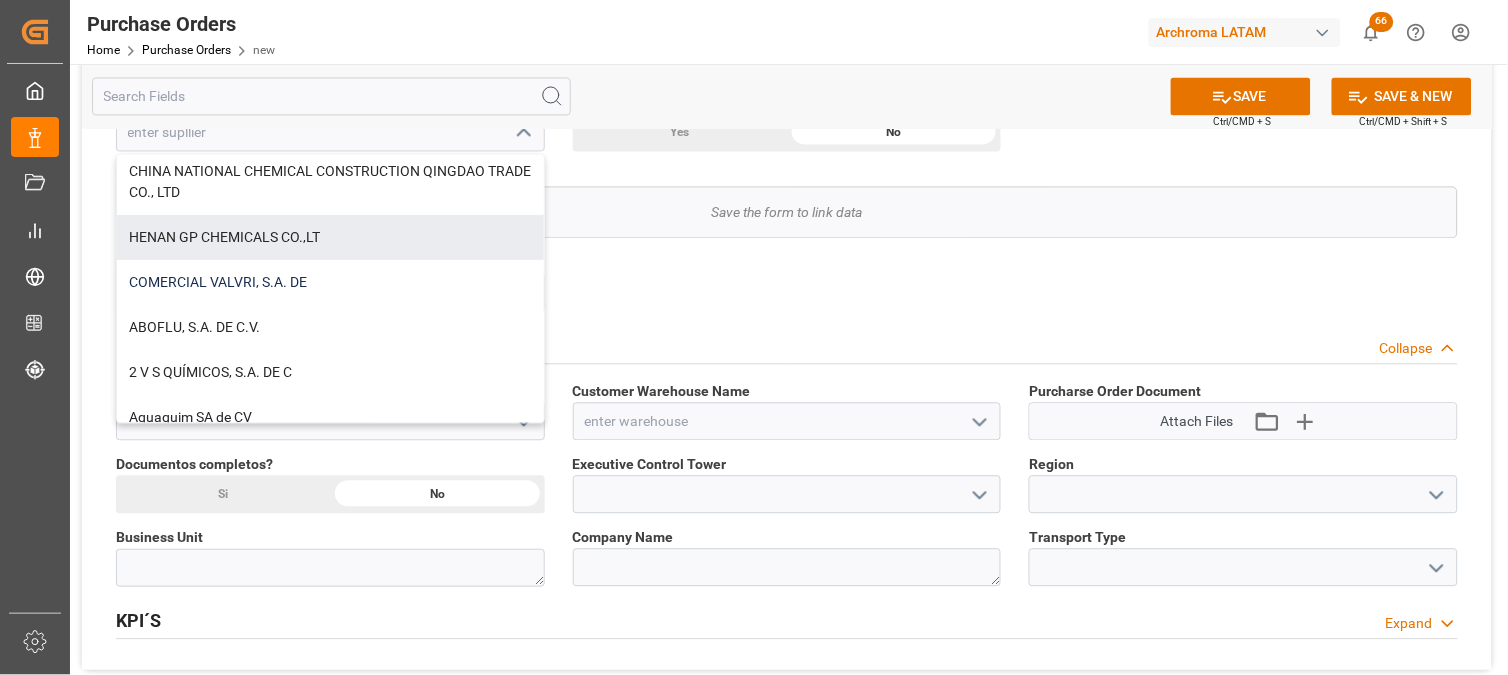 scroll, scrollTop: 0, scrollLeft: 0, axis: both 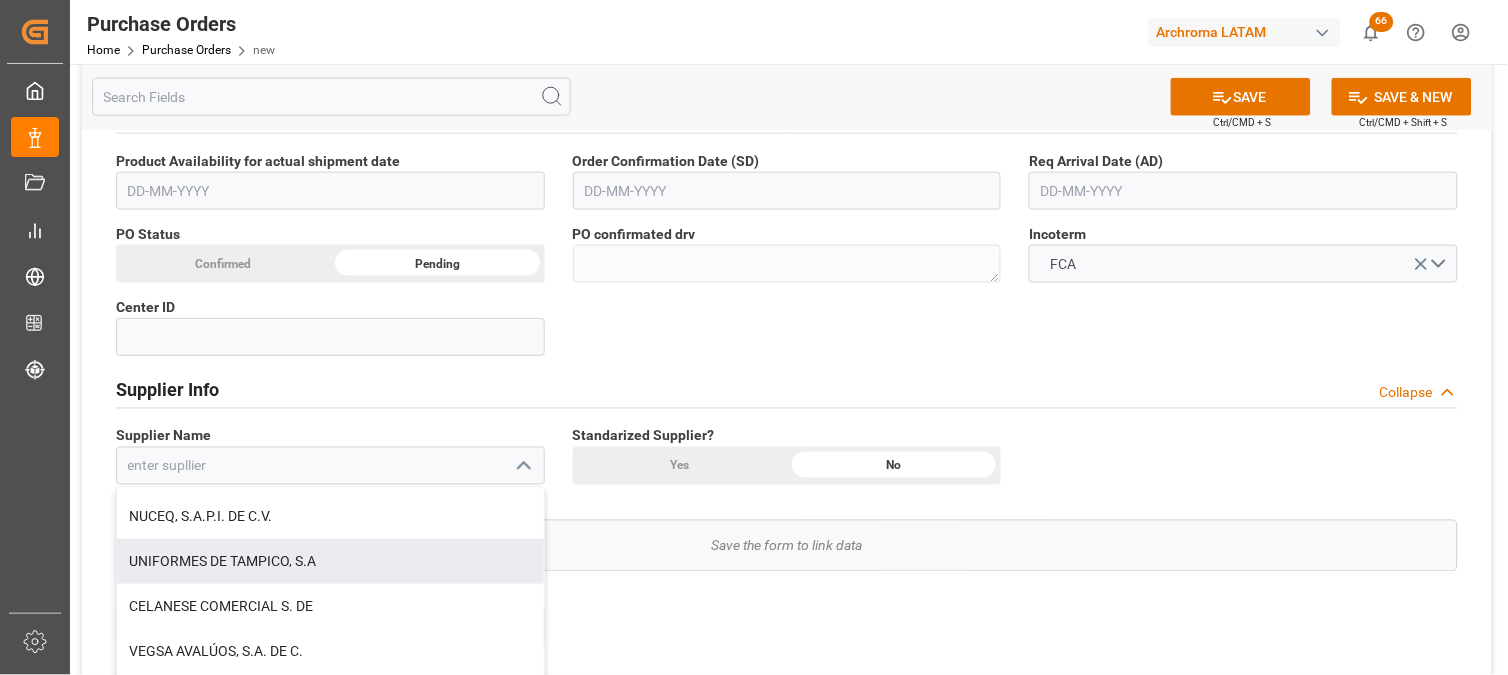 click on "Details PO customer Collapse Status     PENDING Purchase Order Number   *   [PHONE] Material Description     Material Description drv     Order Creation Date     08-07-2025 Fe Entrega     15-09-2025 Required Product date (AB)     15-09-2025 Created By     System Comments       Line Items Collapse Total No of Line Items       Line Items Lookup   Save the form to link data   Details PO Supplier Collapse Product Availability for actual shipment date     Order Confirmation Date (SD)     Req Arrival Date (AD)     PO Status     Confirmed Pending PO confirmated drv     Incoterm     FCA Center ID       Supplier Info Collapse Supplier Name     SHANXI YINCHANG CHEMICAL CO., LTD. ARCHROMA MANAGEMENT GMBH CHINA NATIONAL CHEMICAL CONSTRUCTION QINGDAO TRADE CO., LTD HENAN GP CHEMICALS CO.,LT COMERCIAL VALVRI, S.A. DE ABOFLU, S.A. DE C.V. 2 V S QUÍMICOS, S.A. DE C Aquaquim SA de CV 4007 Archroma International De EAGLEBURGMANN MEXICO S.A. GRUPO SILVRETTA, S.A. DE GAS EXPRESS NIETO S.A. DE NUCEQ, S.A.P.I. DE C.V." at bounding box center (787, 295) 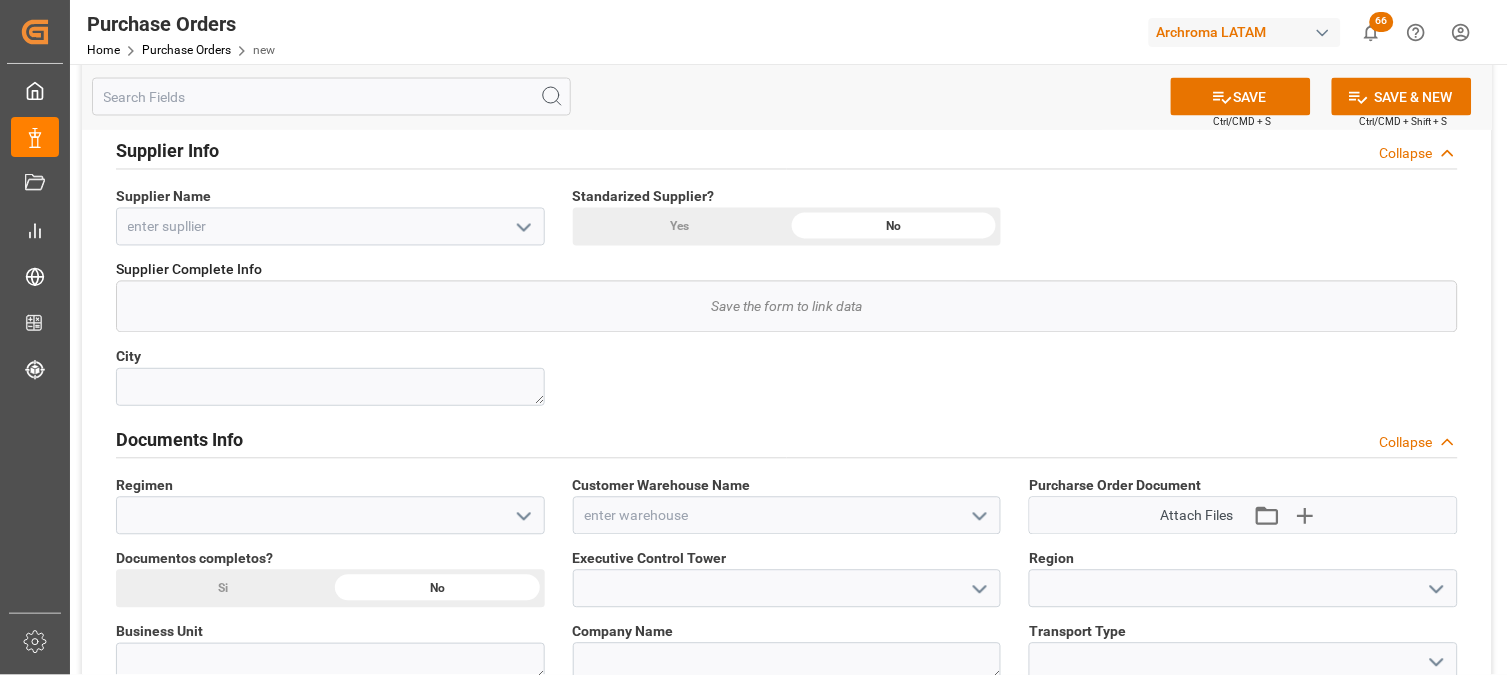 scroll, scrollTop: 888, scrollLeft: 0, axis: vertical 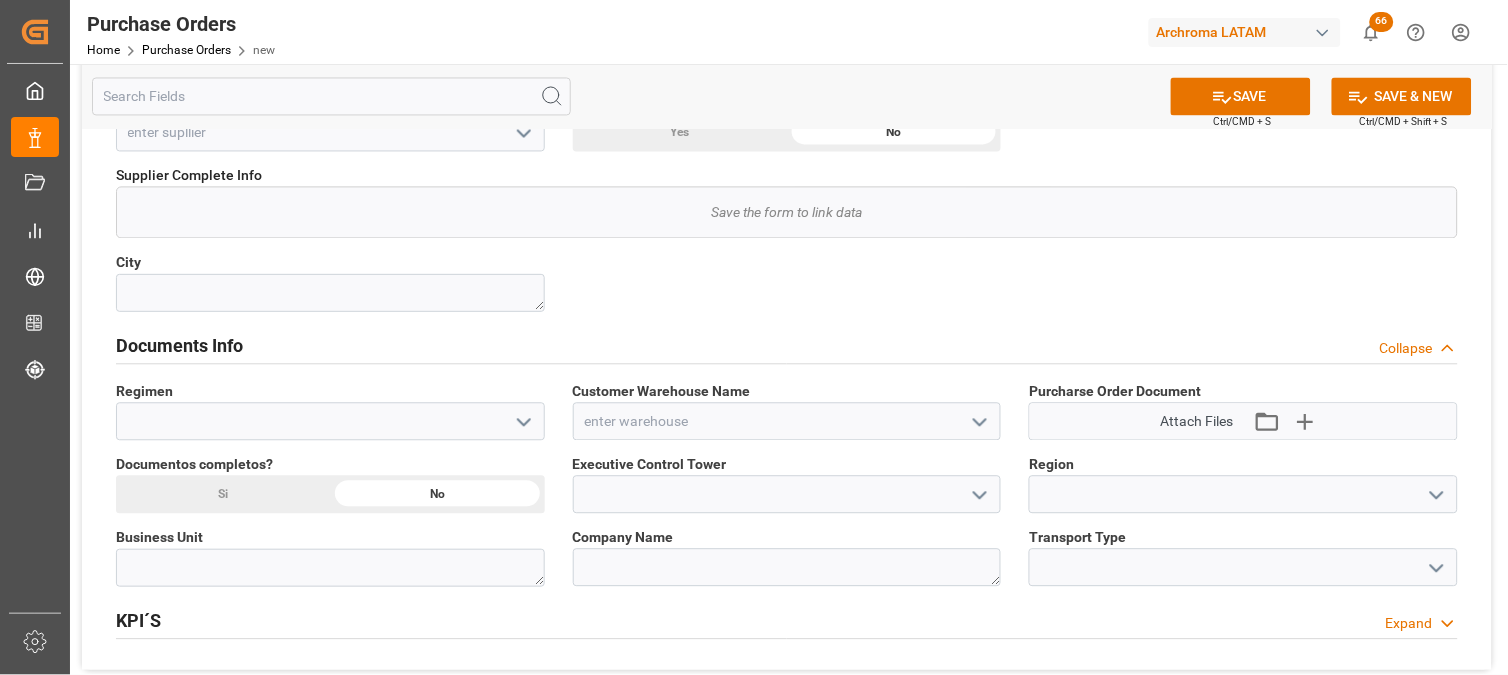 click at bounding box center [522, 422] 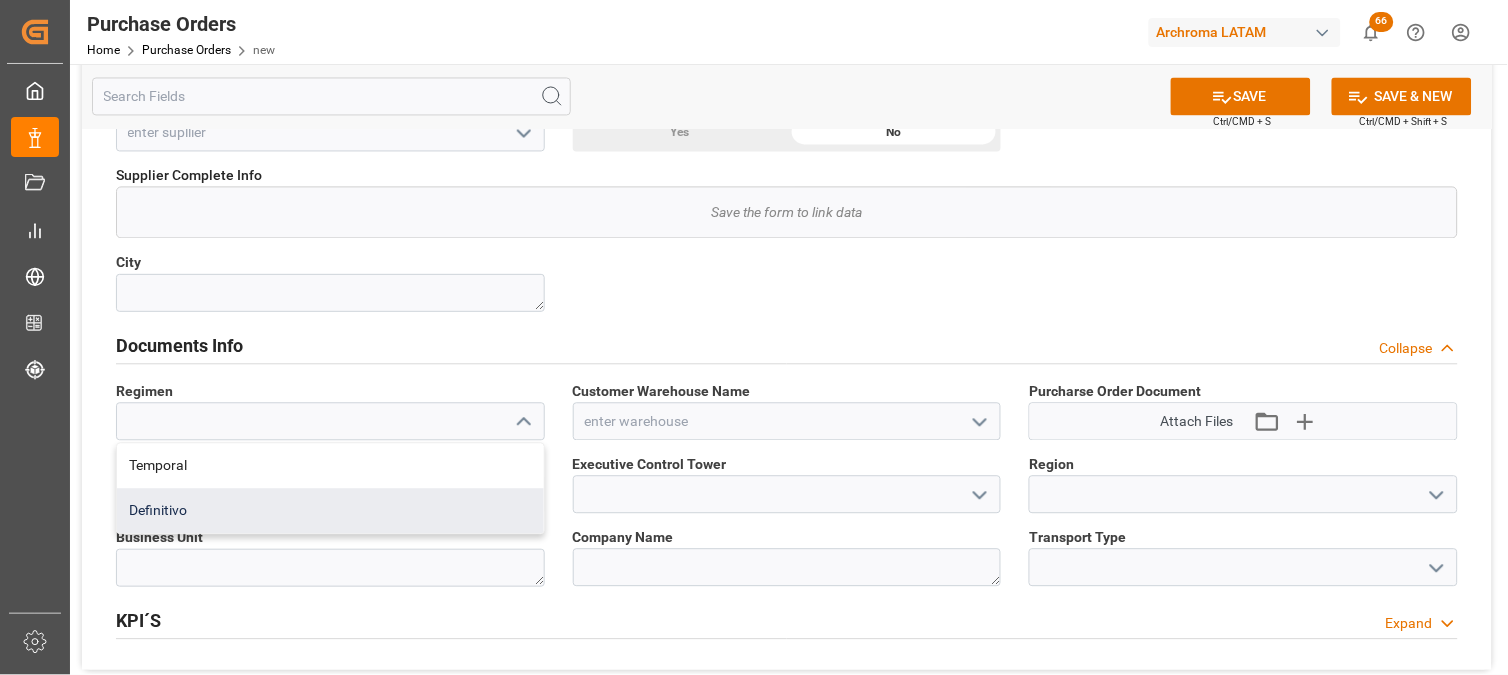 click on "Definitivo" at bounding box center [330, 511] 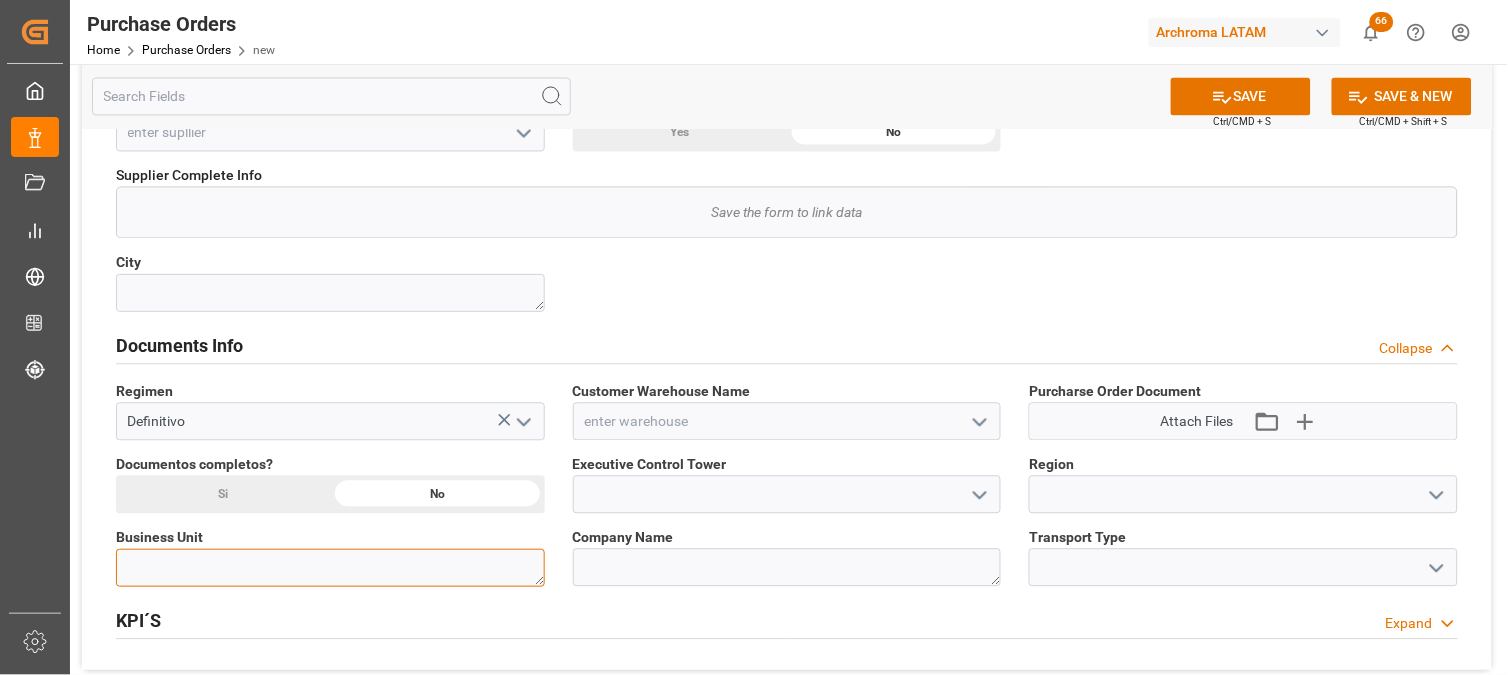 click at bounding box center [330, 568] 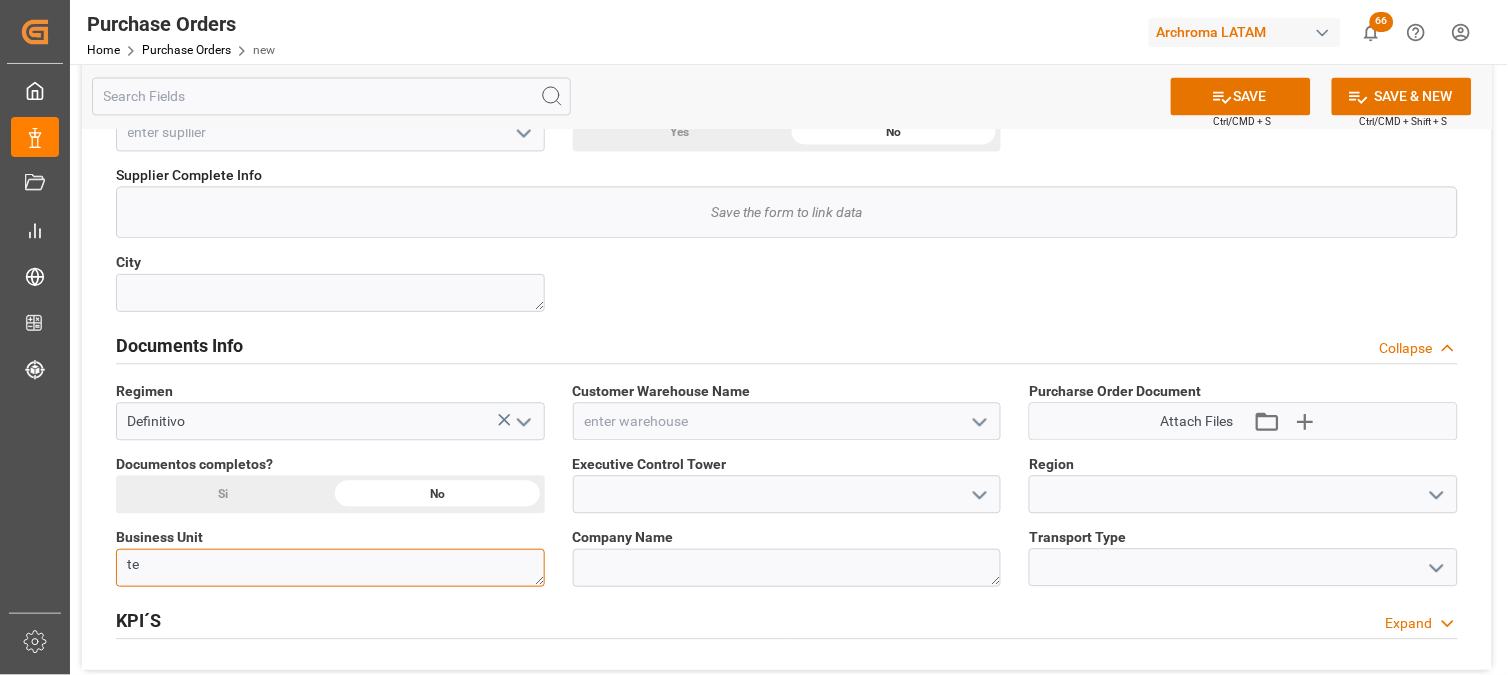 type on "t" 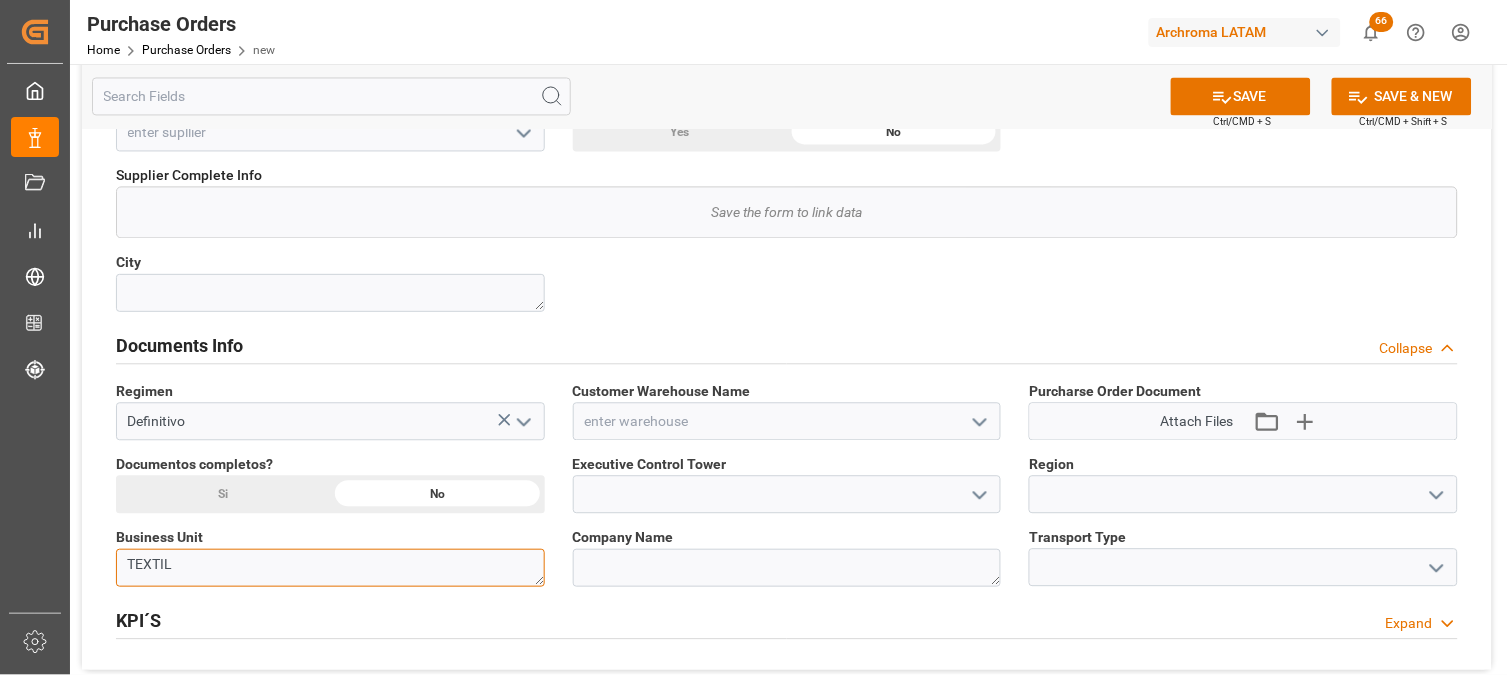 type on "TEXTIL" 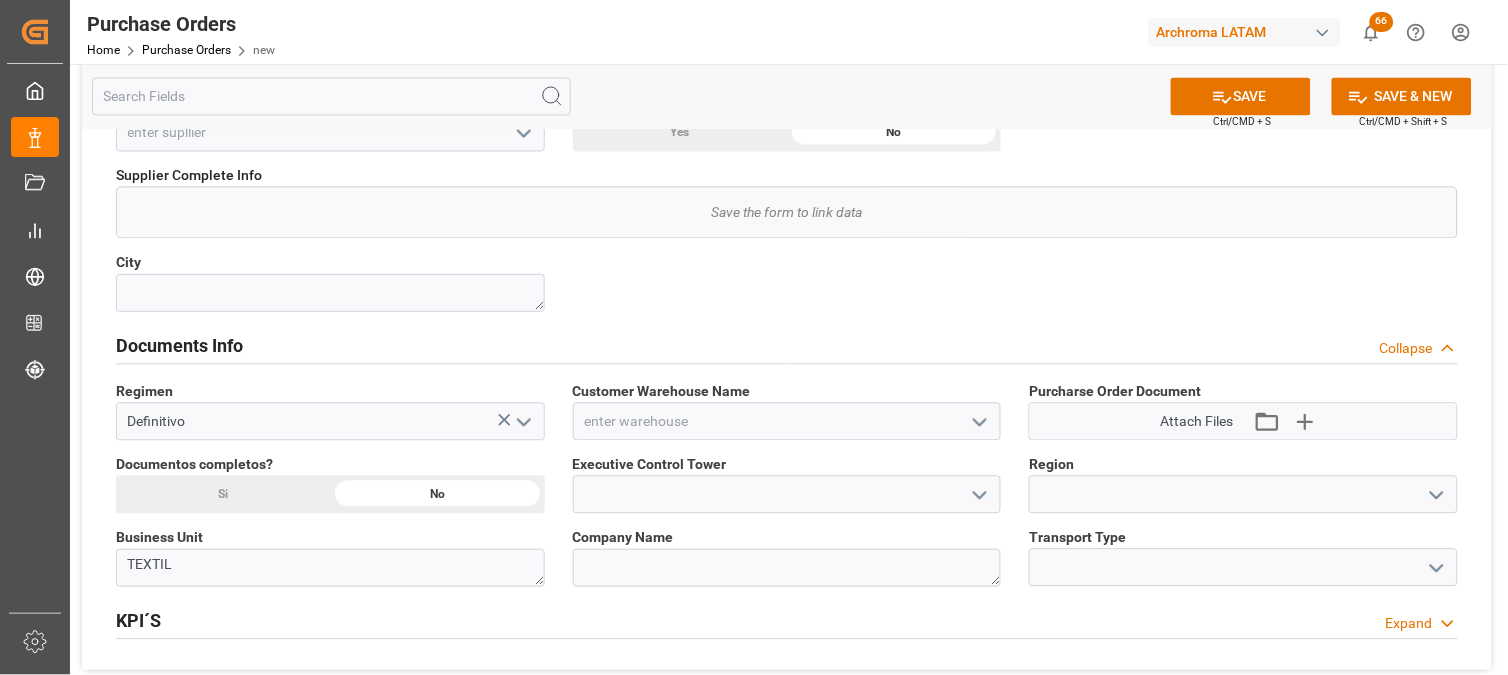 click 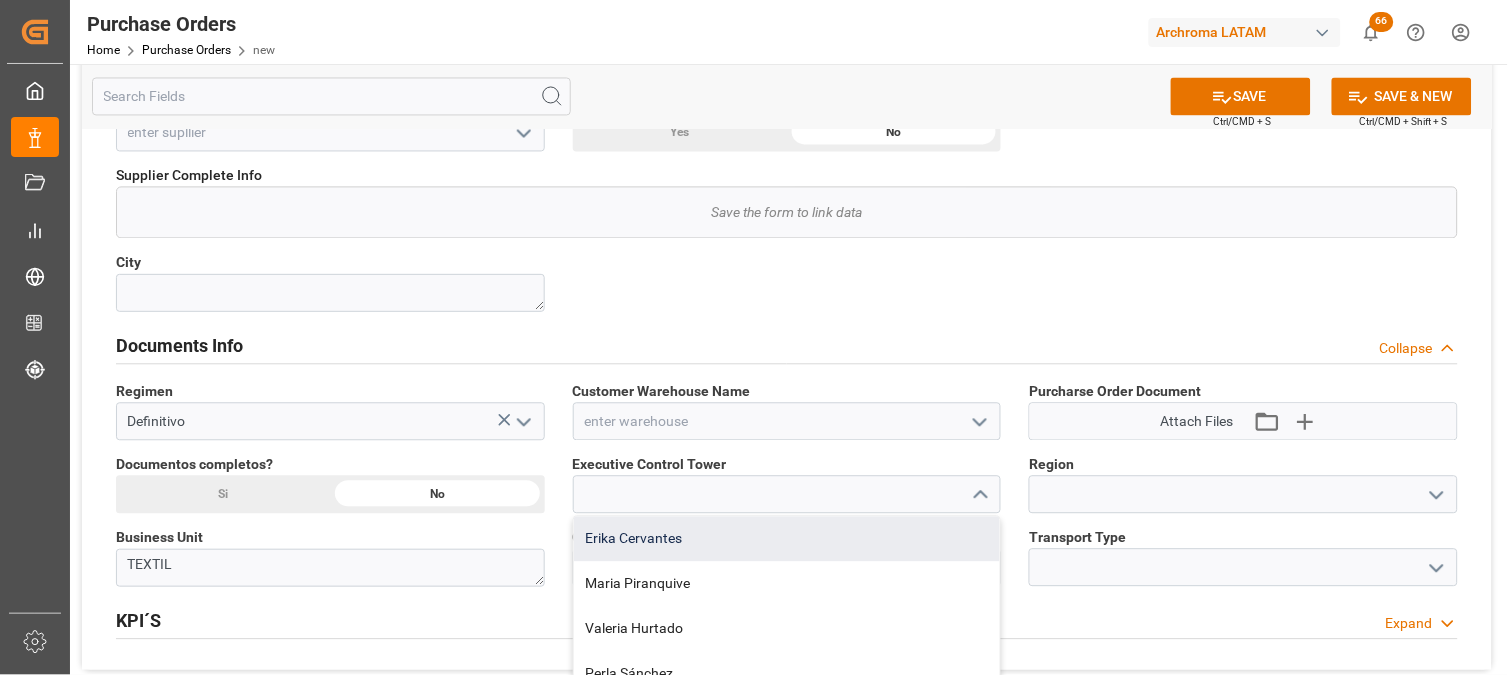 click on "Erika Cervantes" at bounding box center (787, 539) 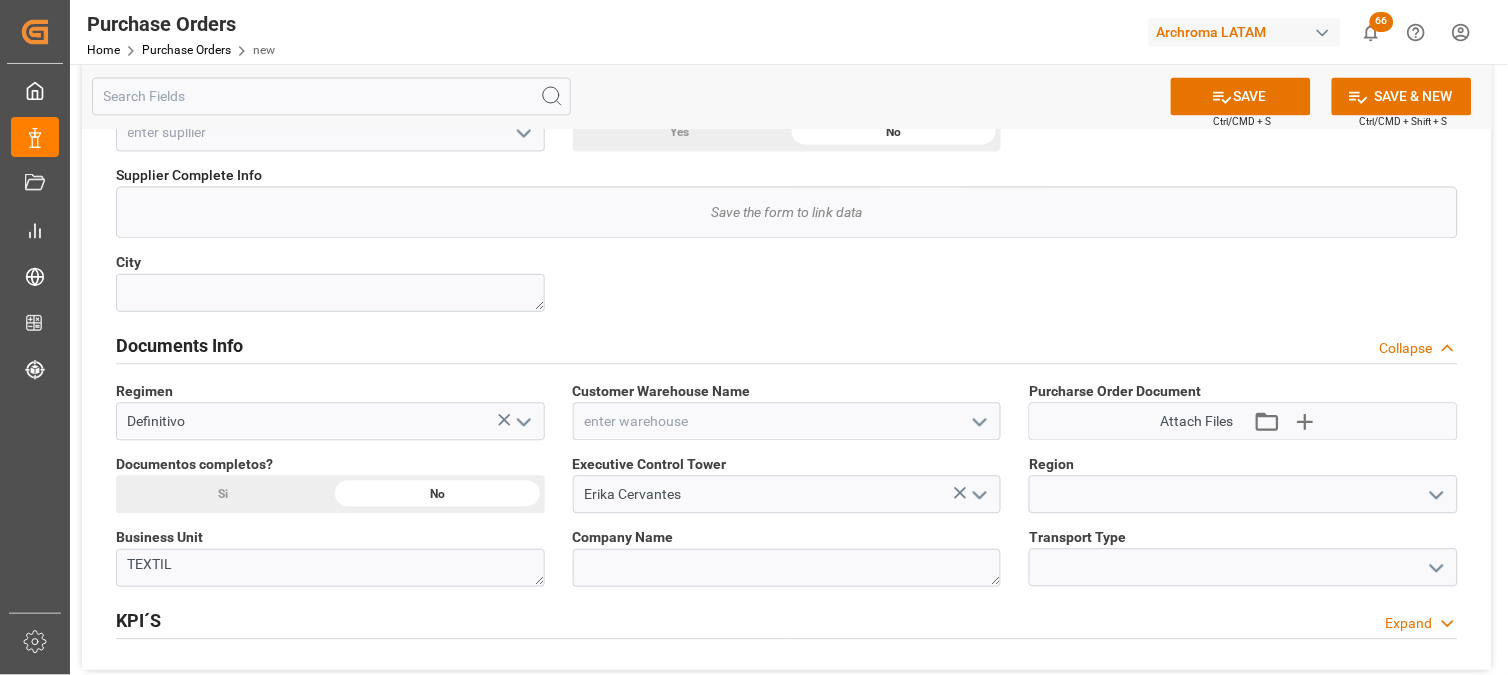 click 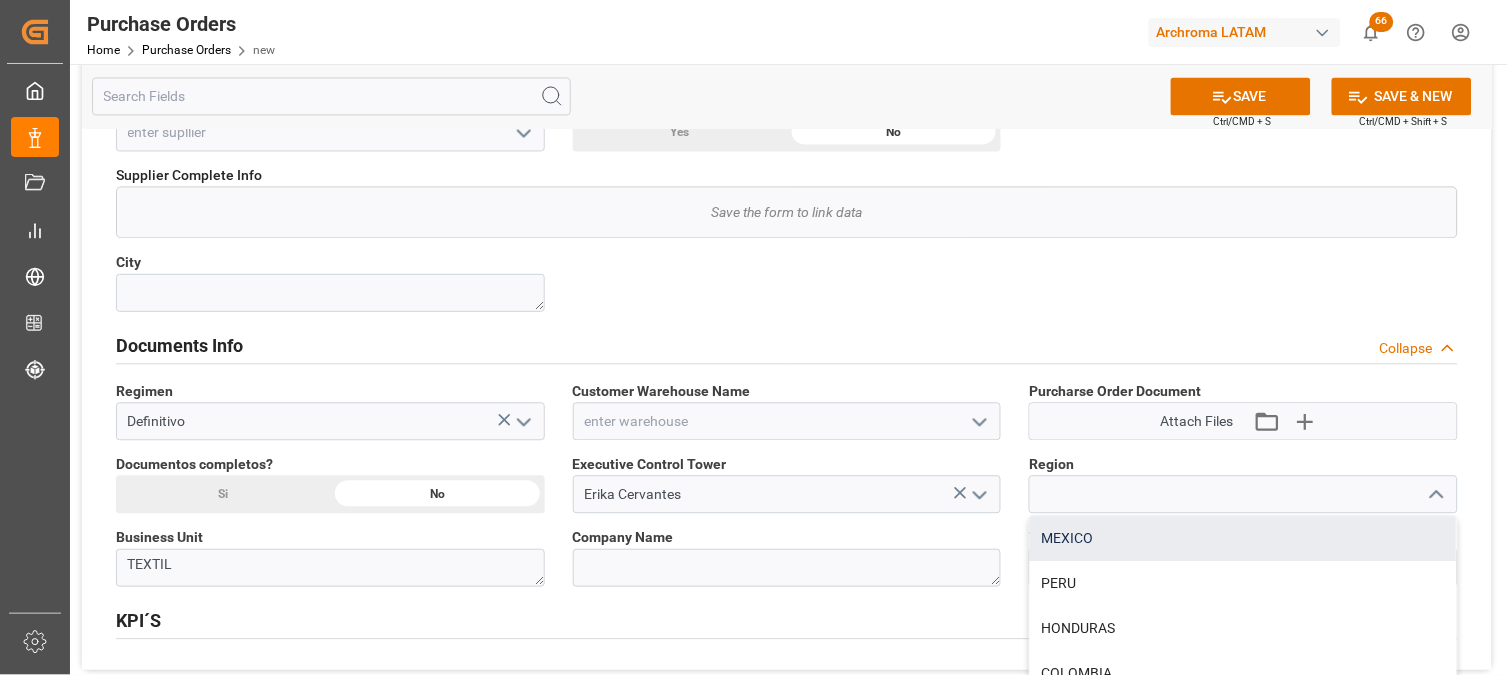 click on "MEXICO" at bounding box center (1243, 539) 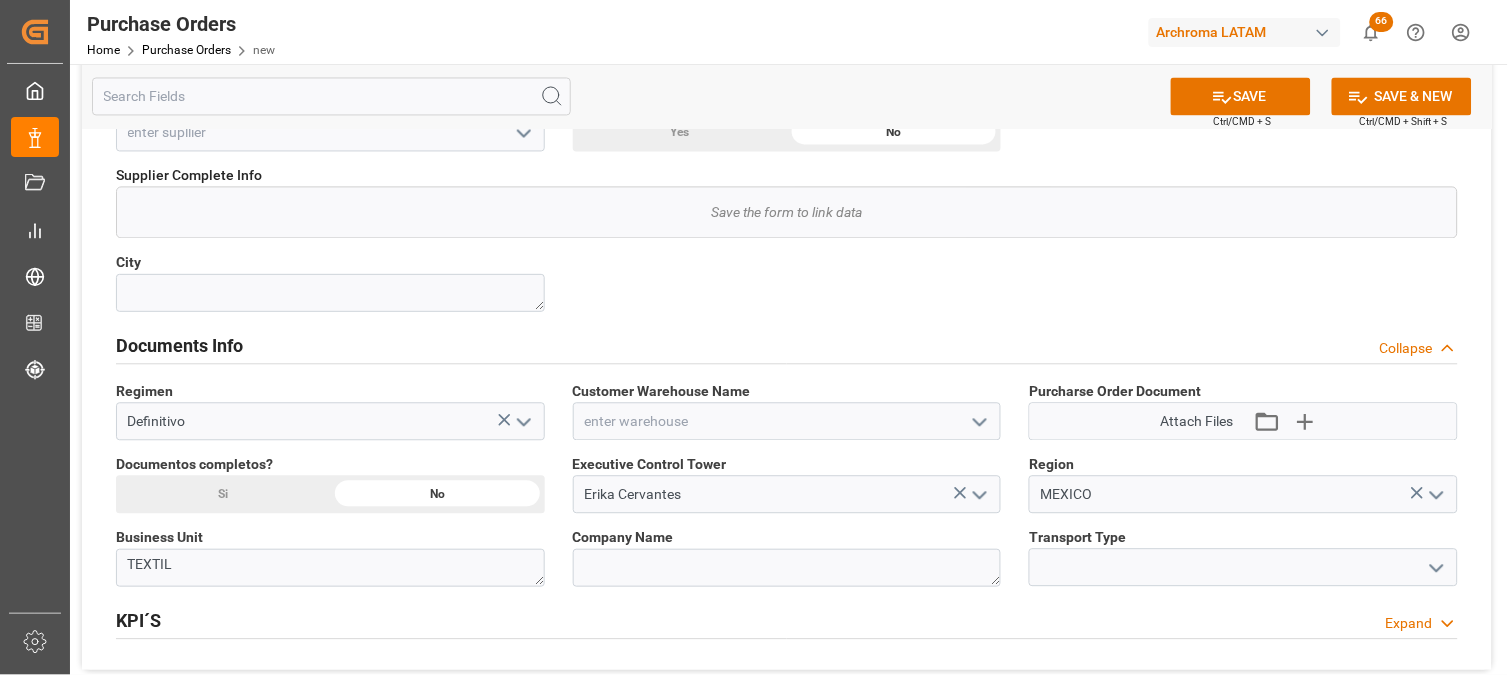 click 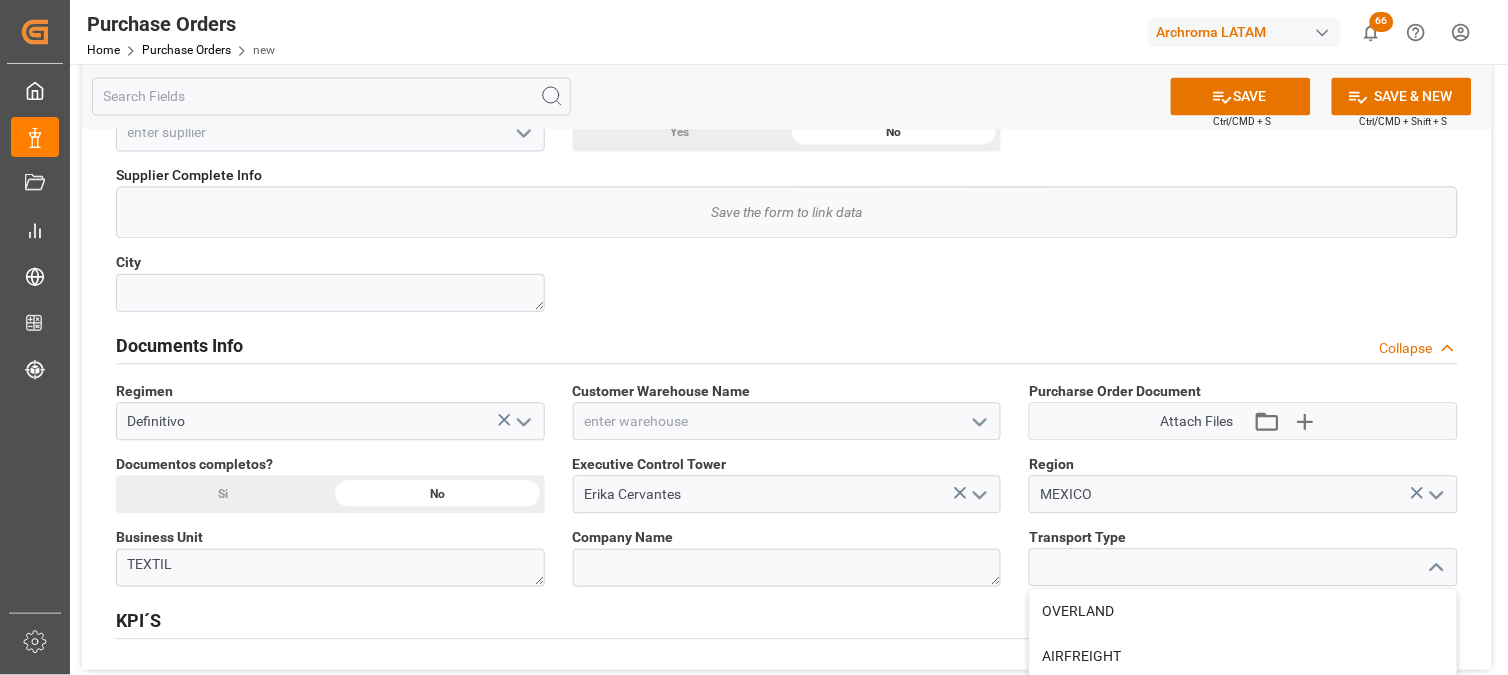 click 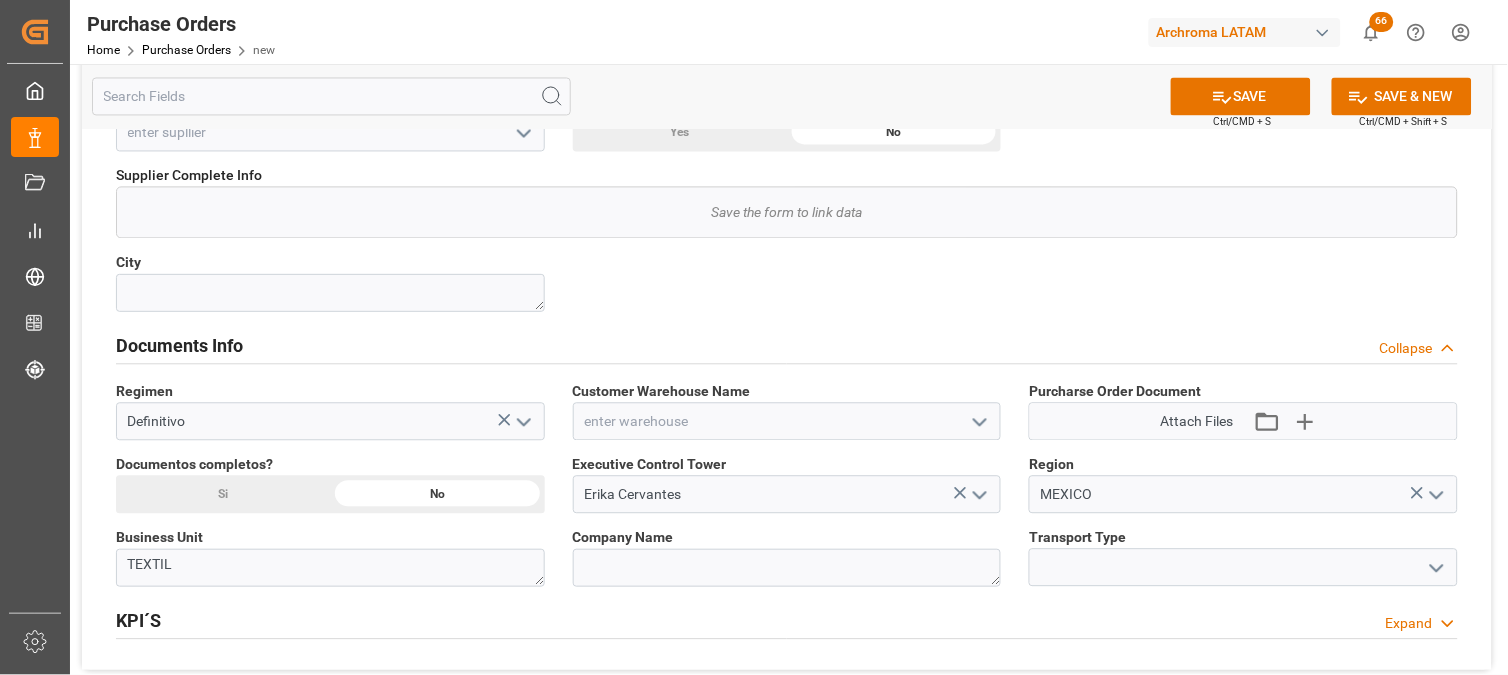 click 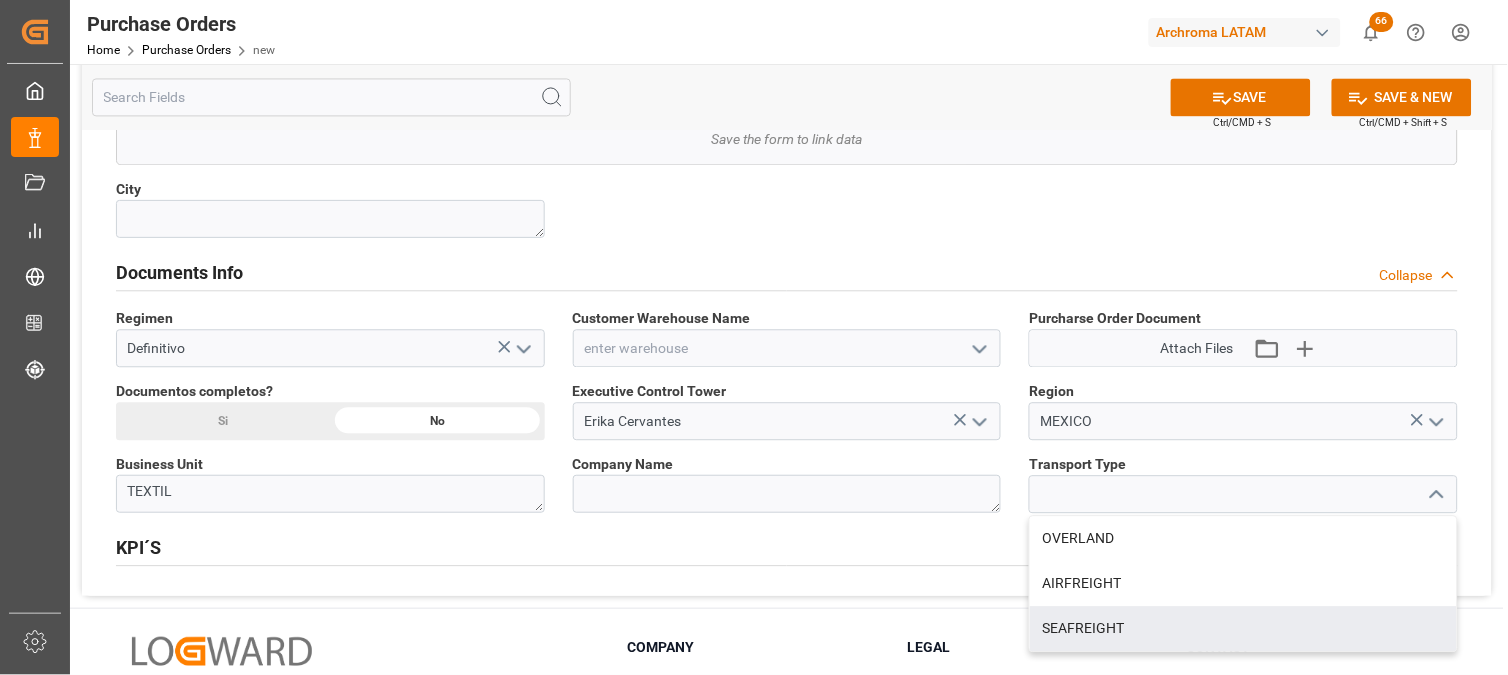 scroll, scrollTop: 1000, scrollLeft: 0, axis: vertical 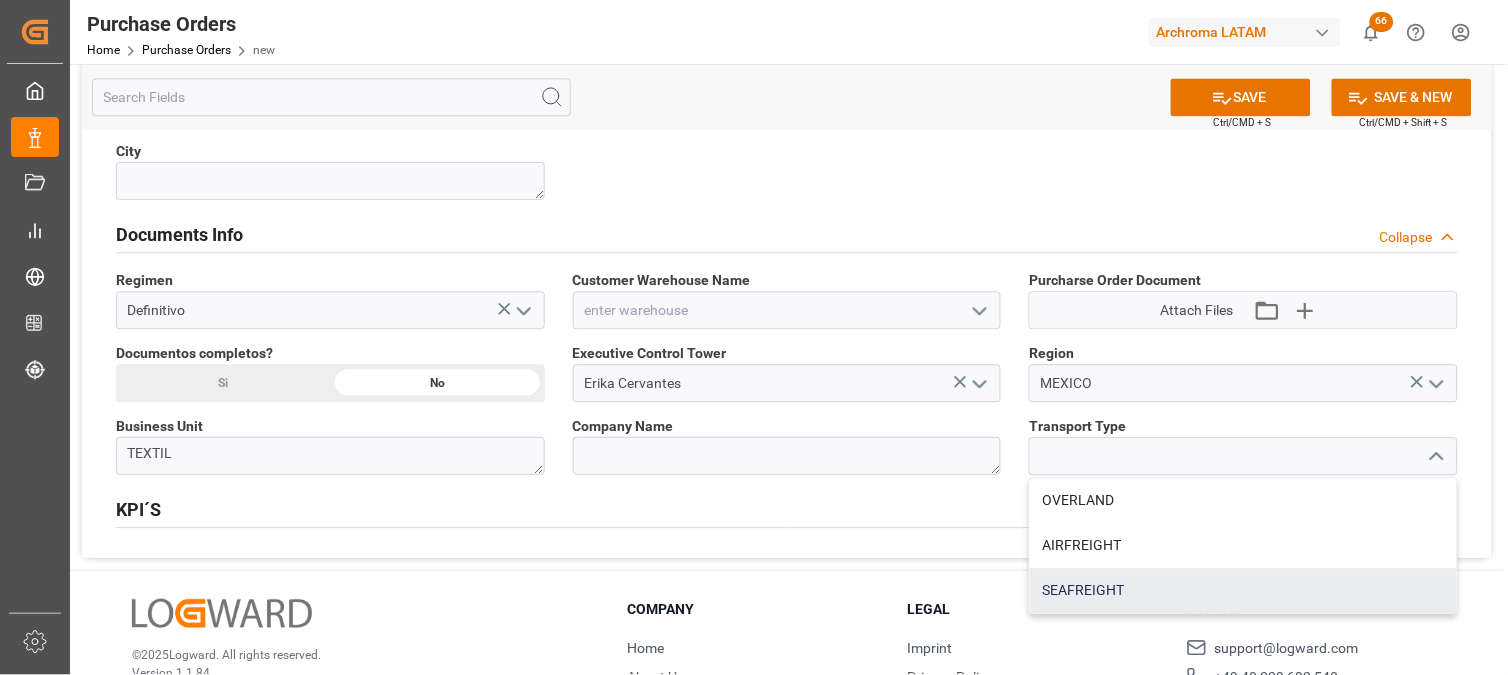 click on "SEAFREIGHT" at bounding box center (1243, 590) 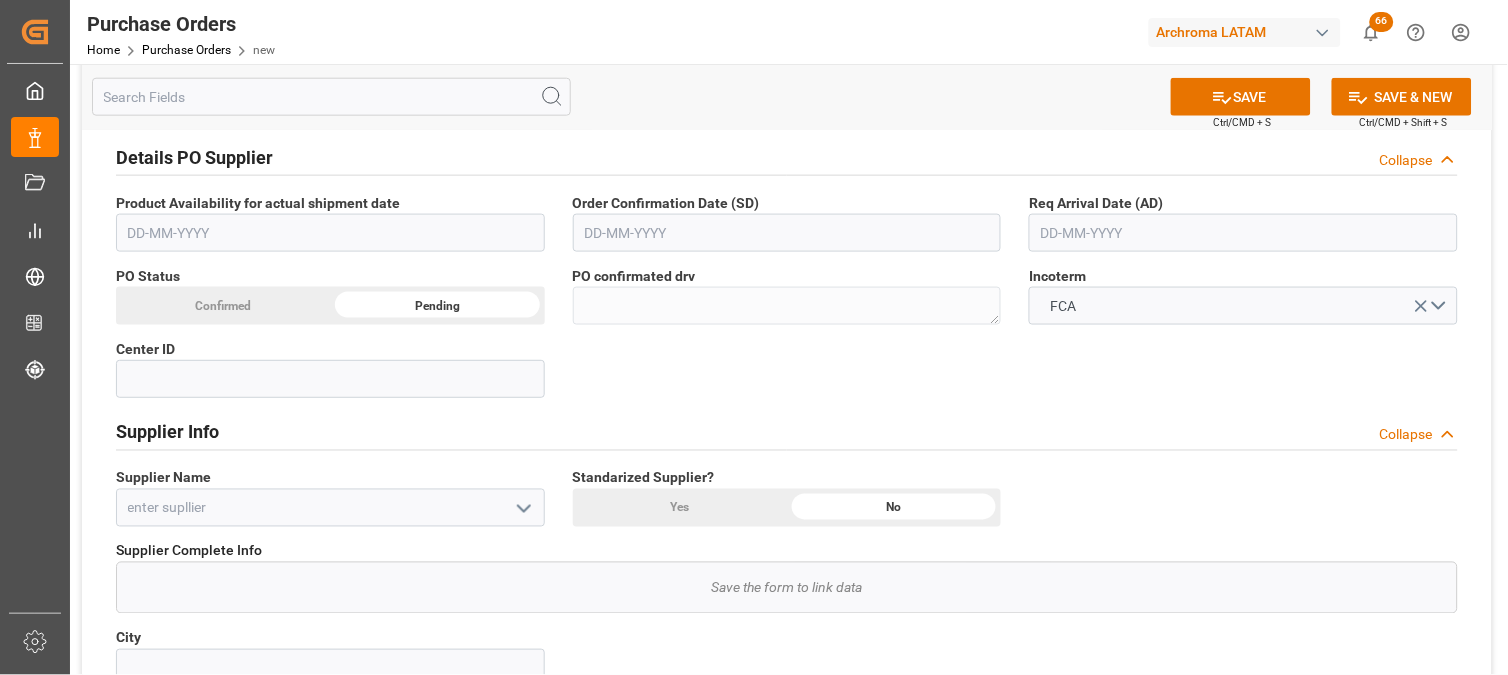 scroll, scrollTop: 444, scrollLeft: 0, axis: vertical 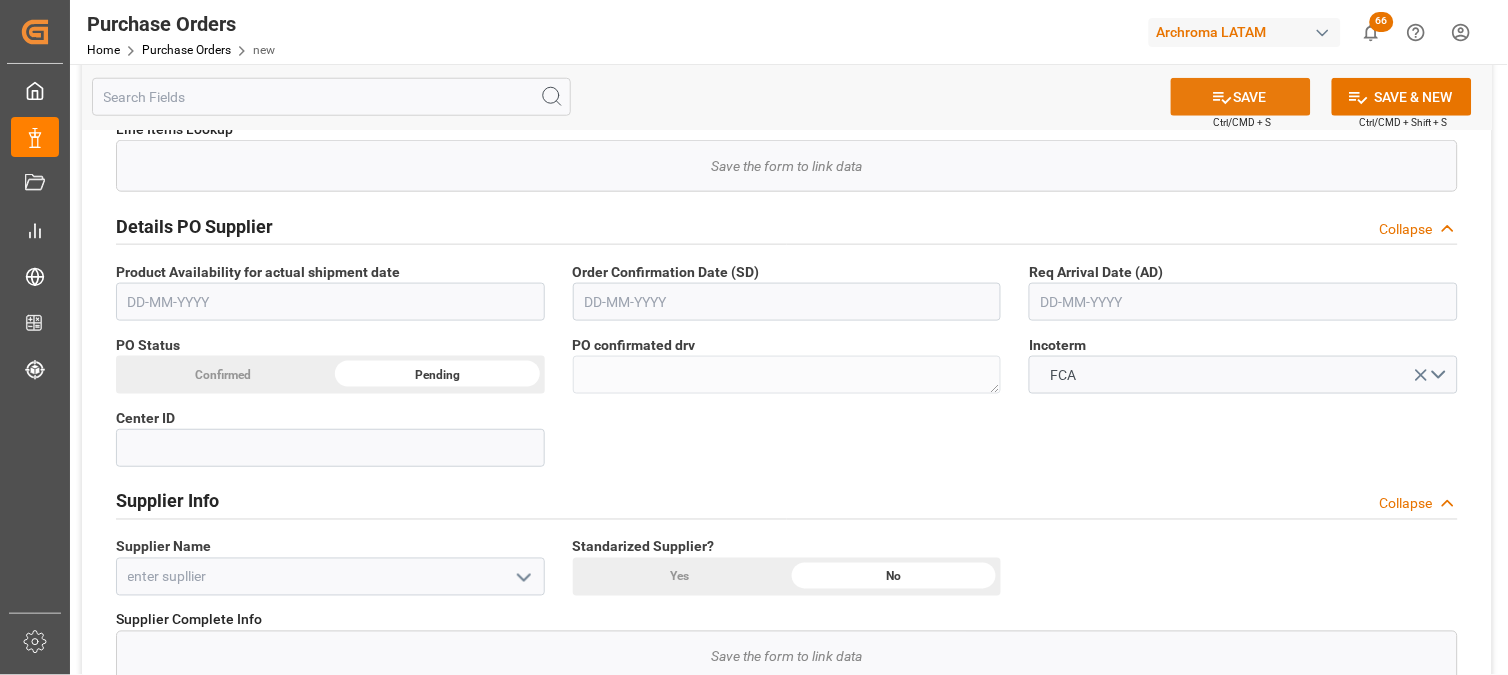 click on "SAVE" at bounding box center [1241, 97] 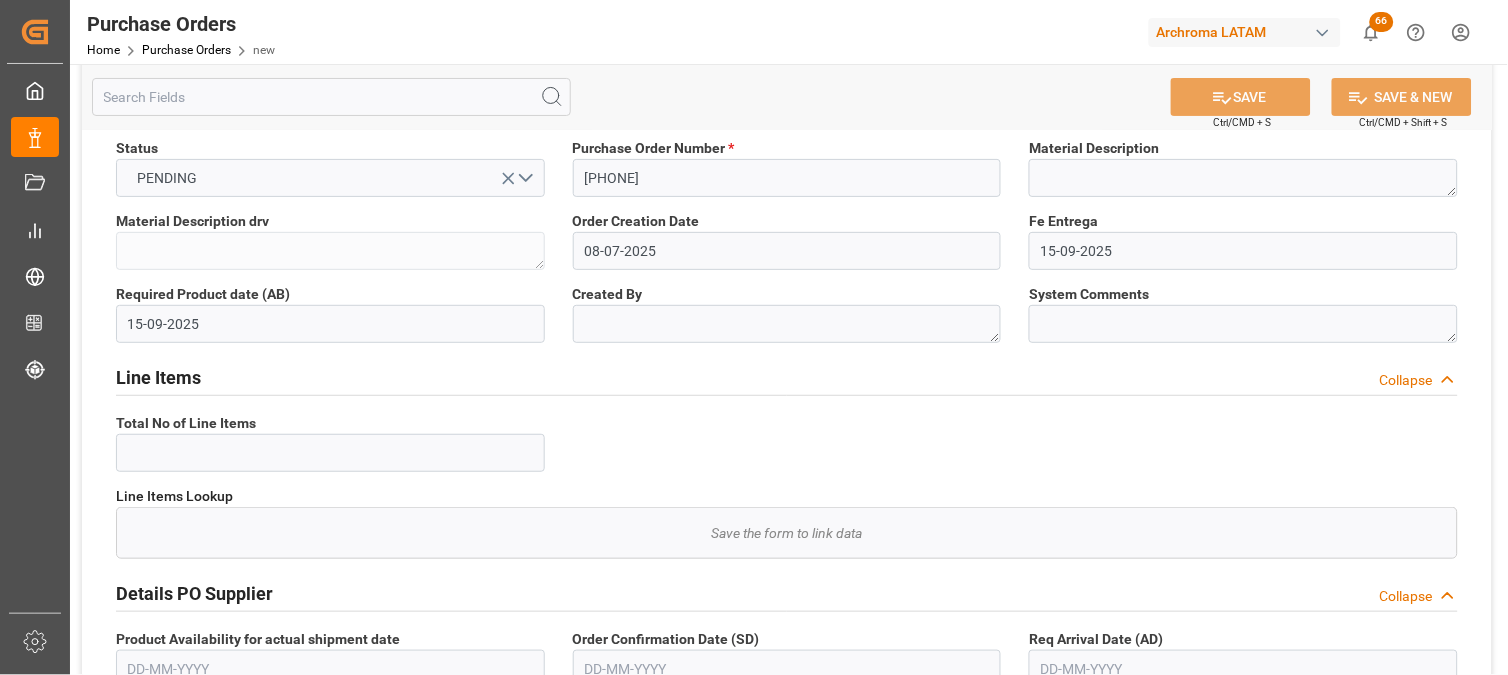 scroll, scrollTop: 0, scrollLeft: 0, axis: both 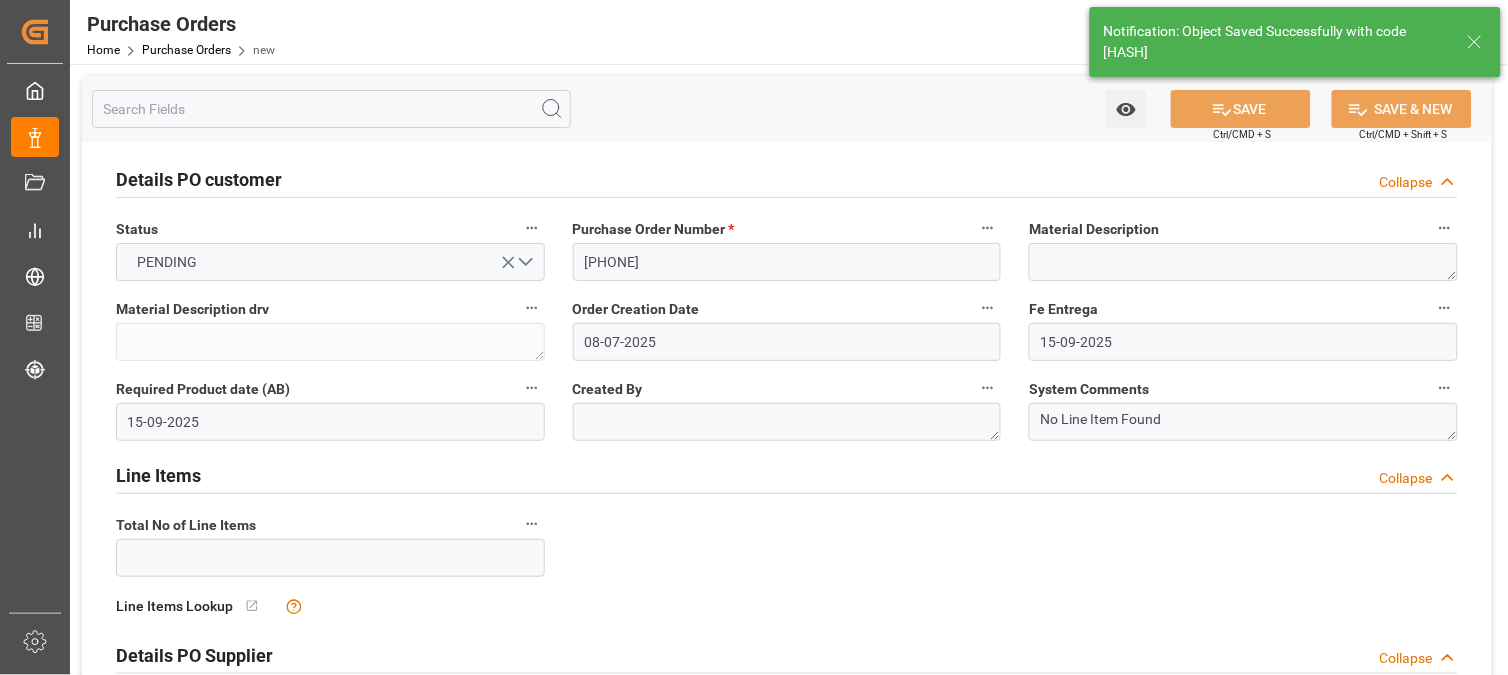 type on "No Line Item Found" 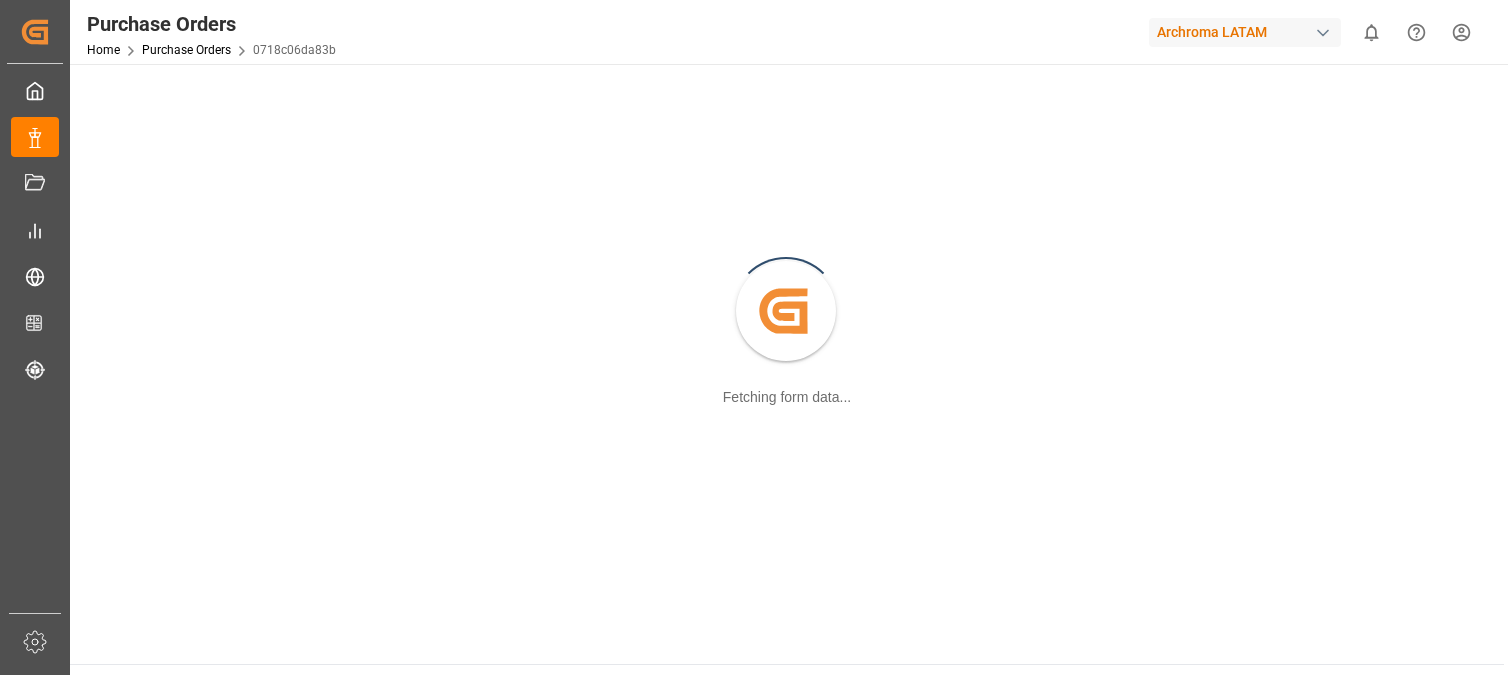 scroll, scrollTop: 0, scrollLeft: 0, axis: both 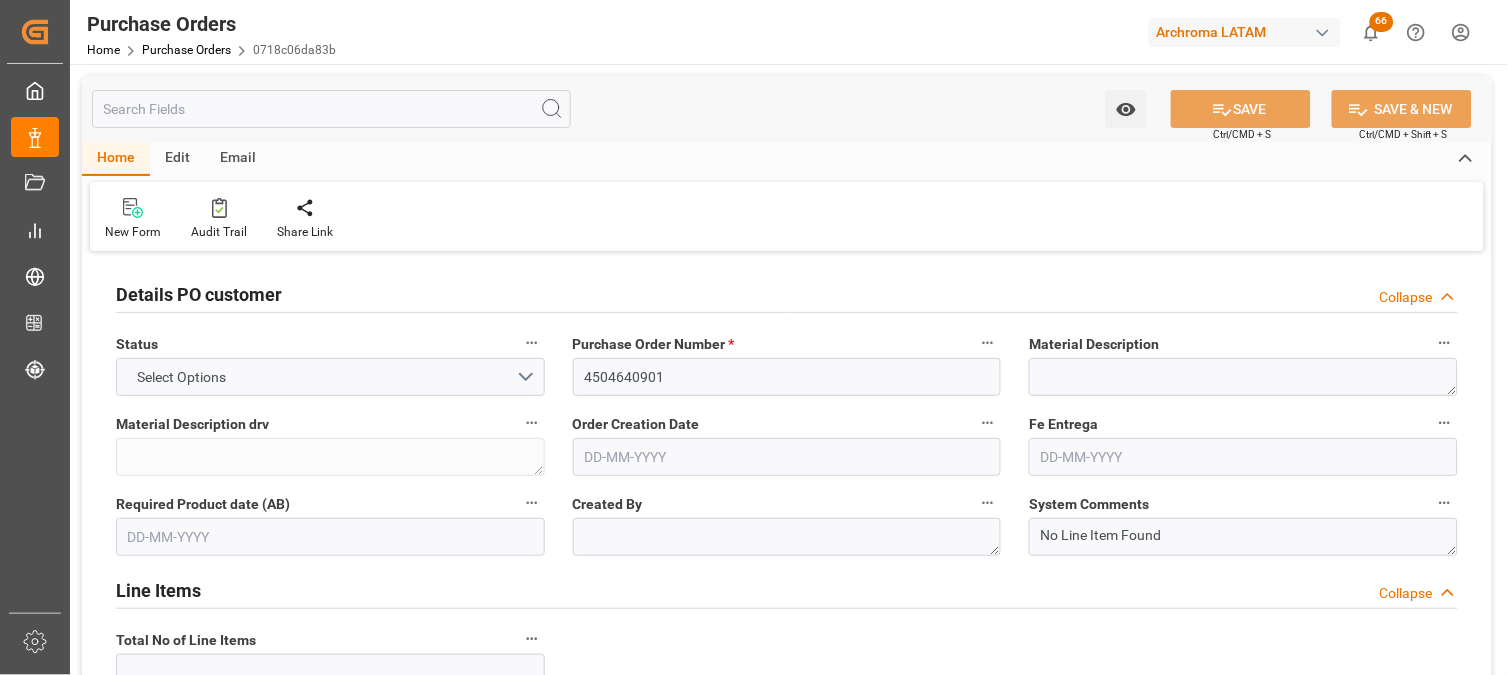 type on "0" 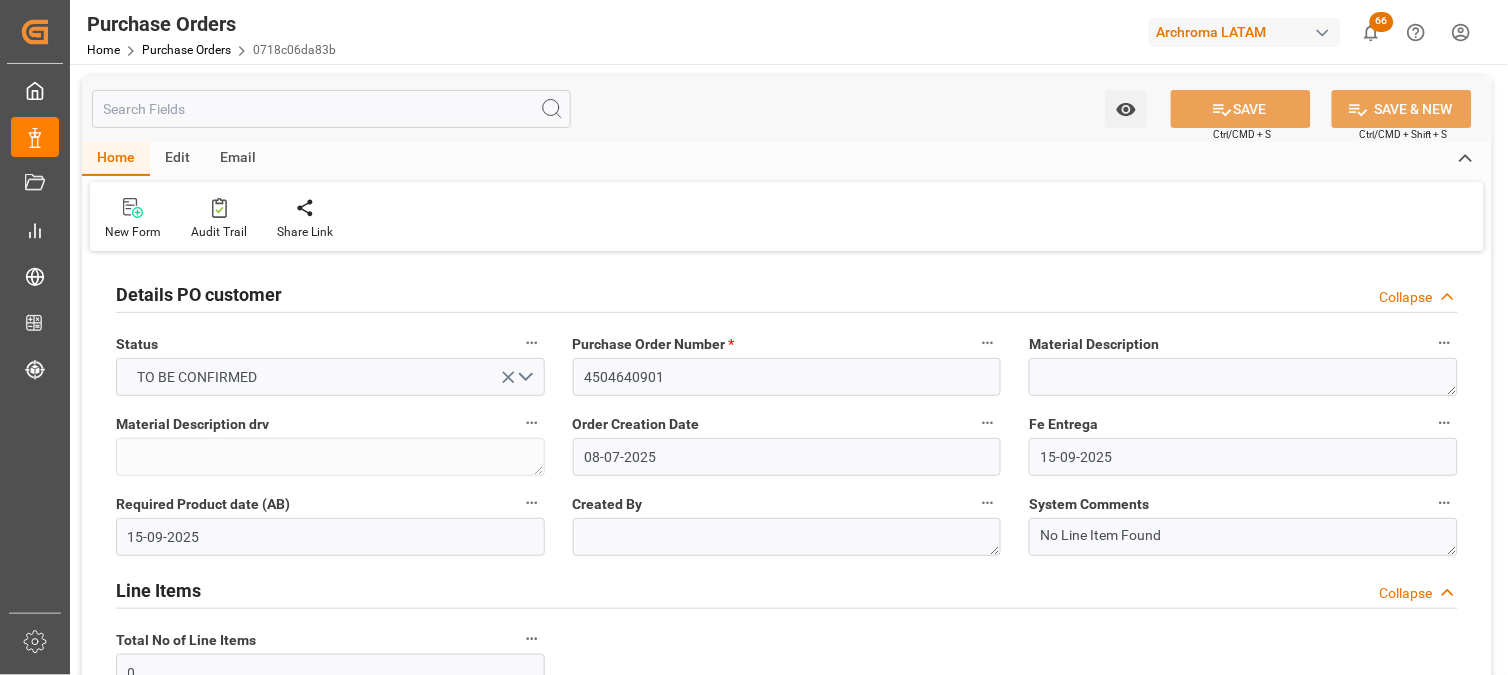 type on "08-07-2025" 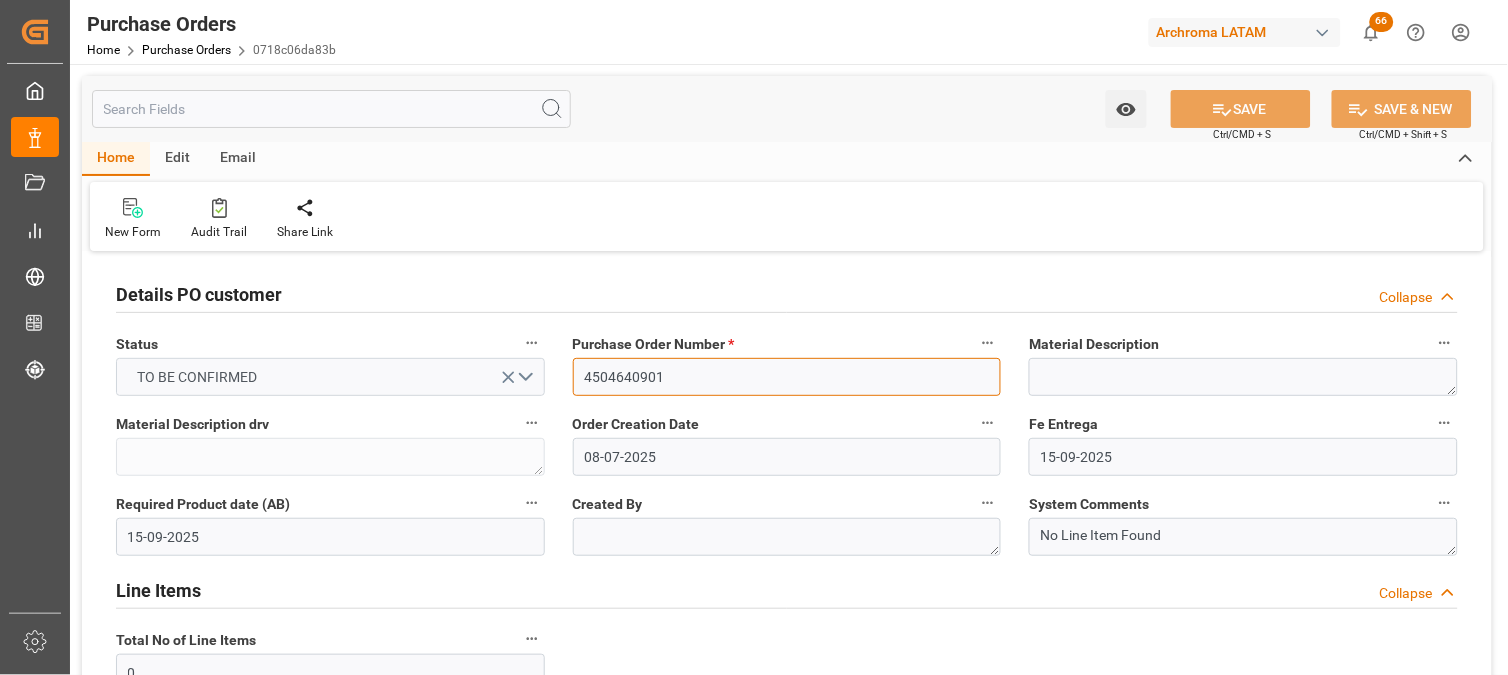 drag, startPoint x: 690, startPoint y: 378, endPoint x: 513, endPoint y: 375, distance: 177.02542 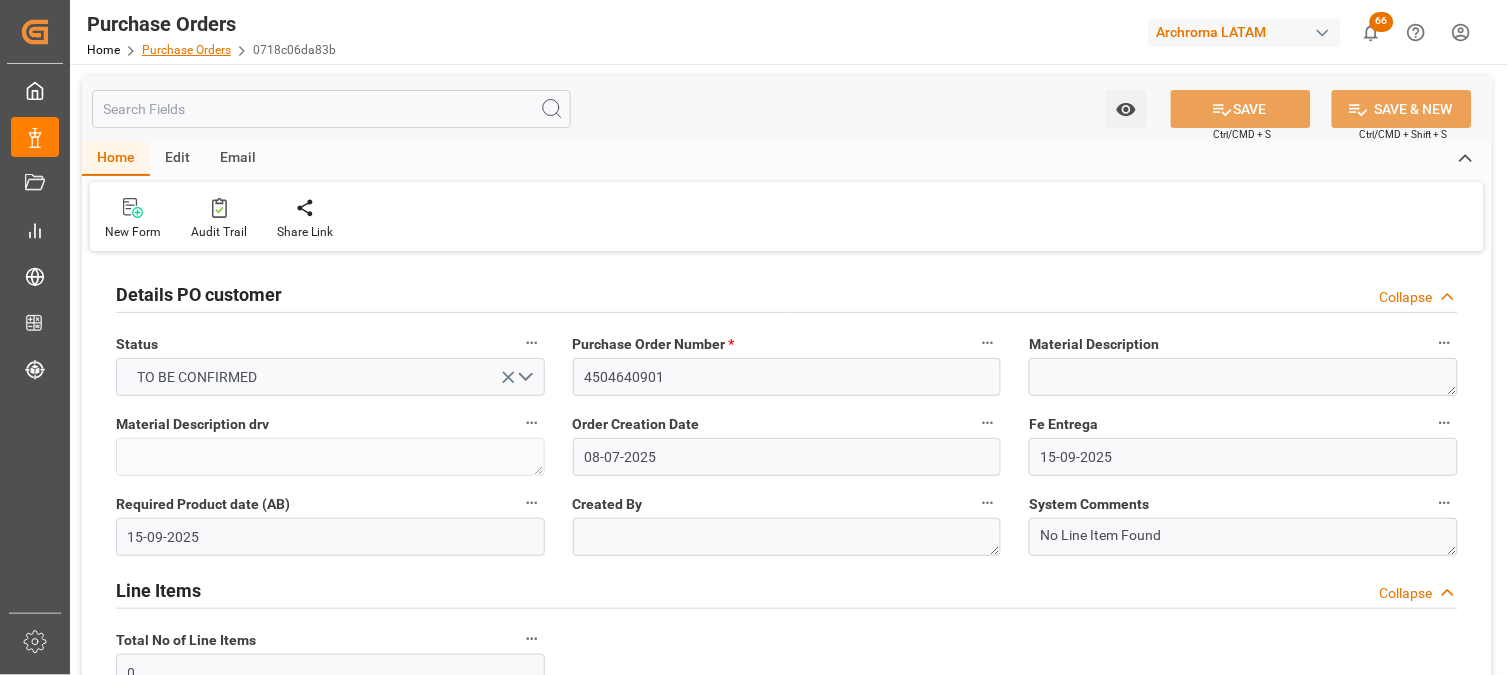 click on "Purchase Orders" at bounding box center (186, 50) 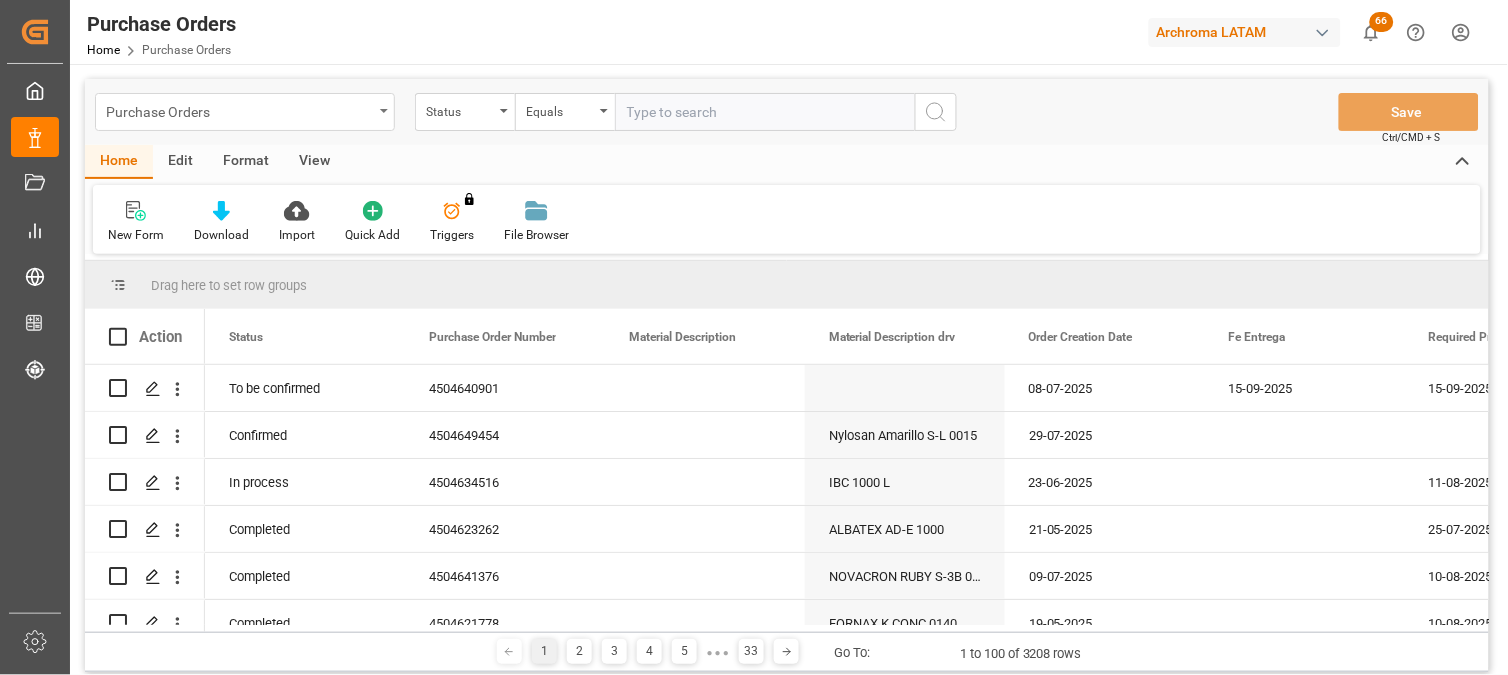 click on "Purchase Orders" at bounding box center (245, 112) 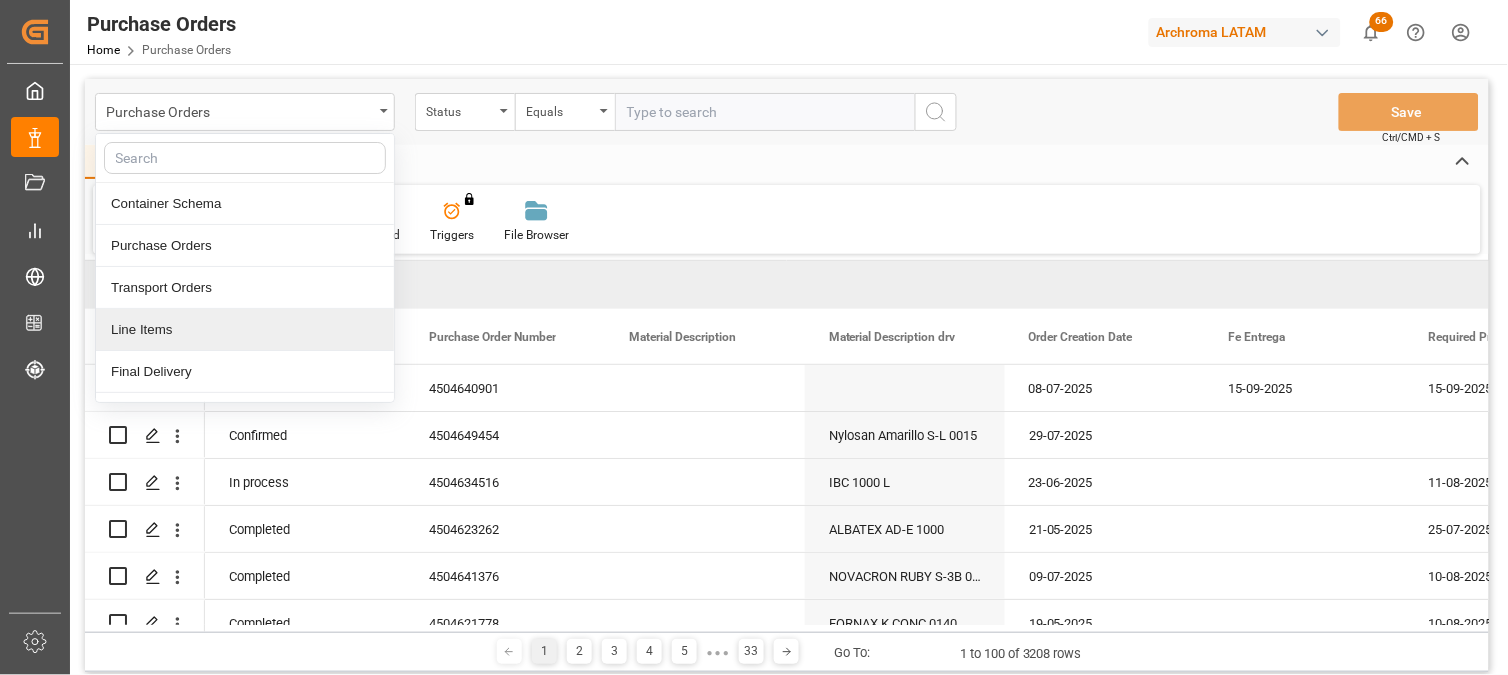 click on "Line Items" at bounding box center (245, 330) 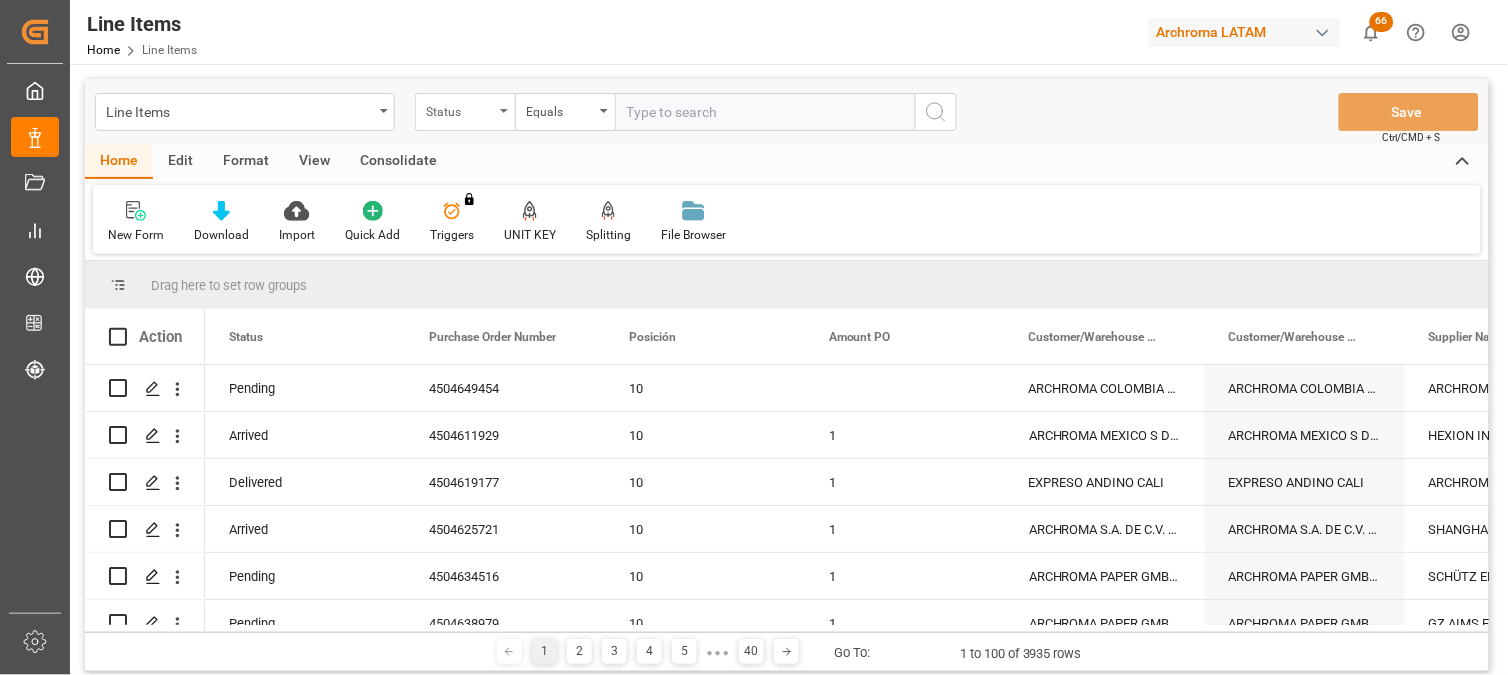 click on "Status" at bounding box center (460, 109) 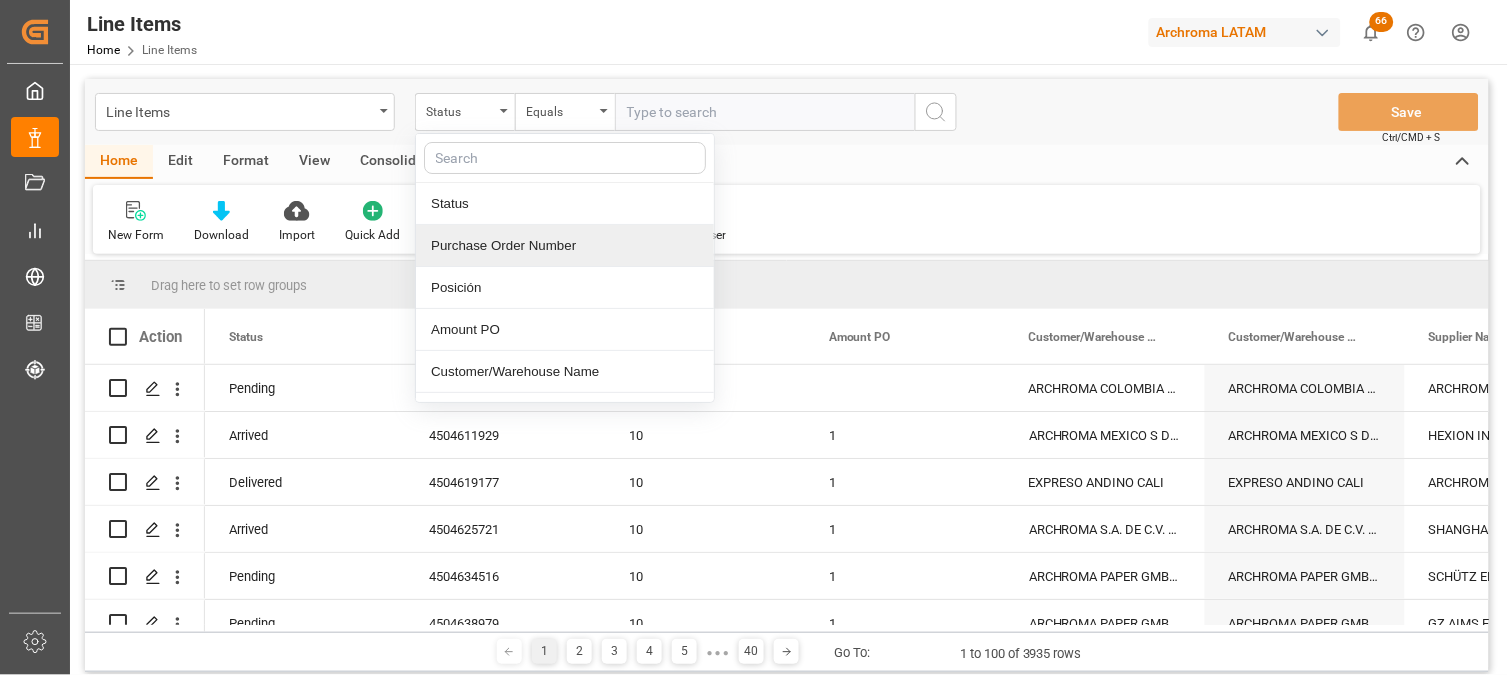 click on "Purchase Order Number" at bounding box center (565, 246) 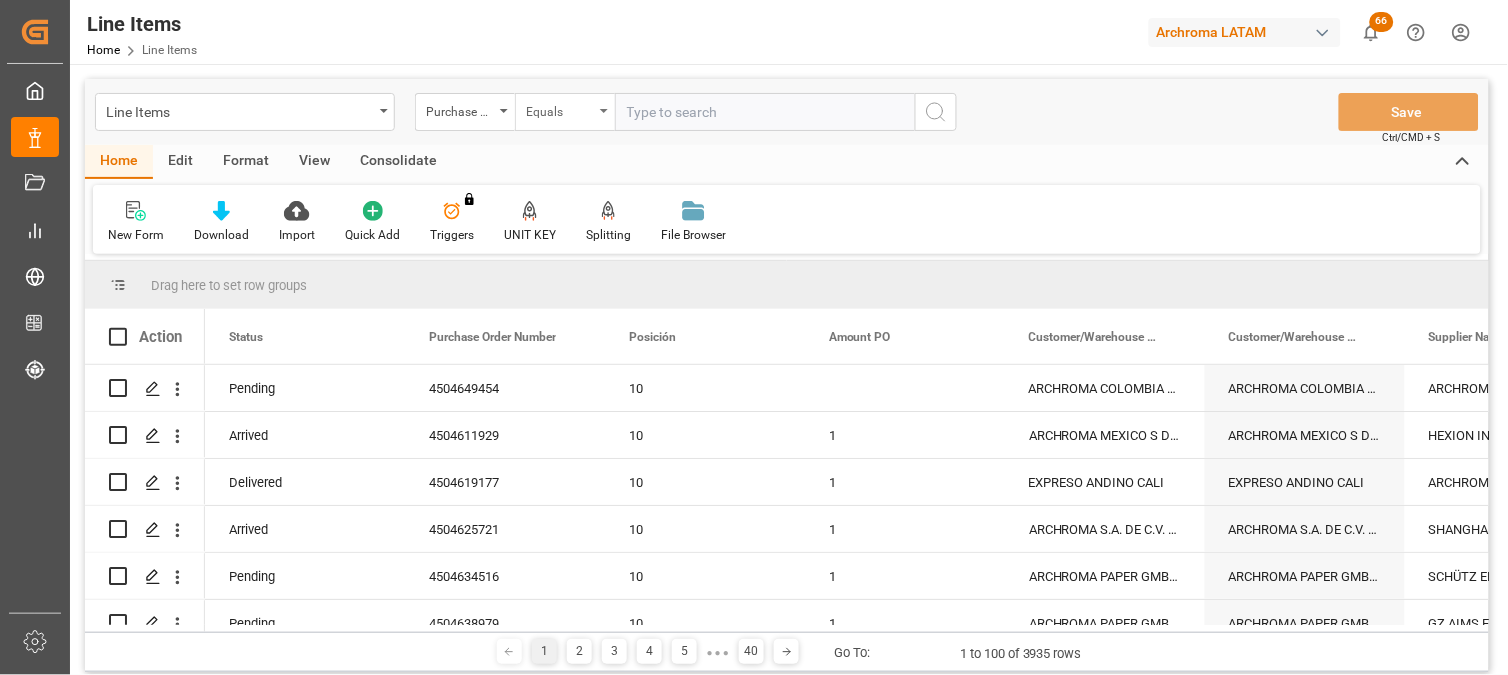 click on "Equals" at bounding box center [565, 112] 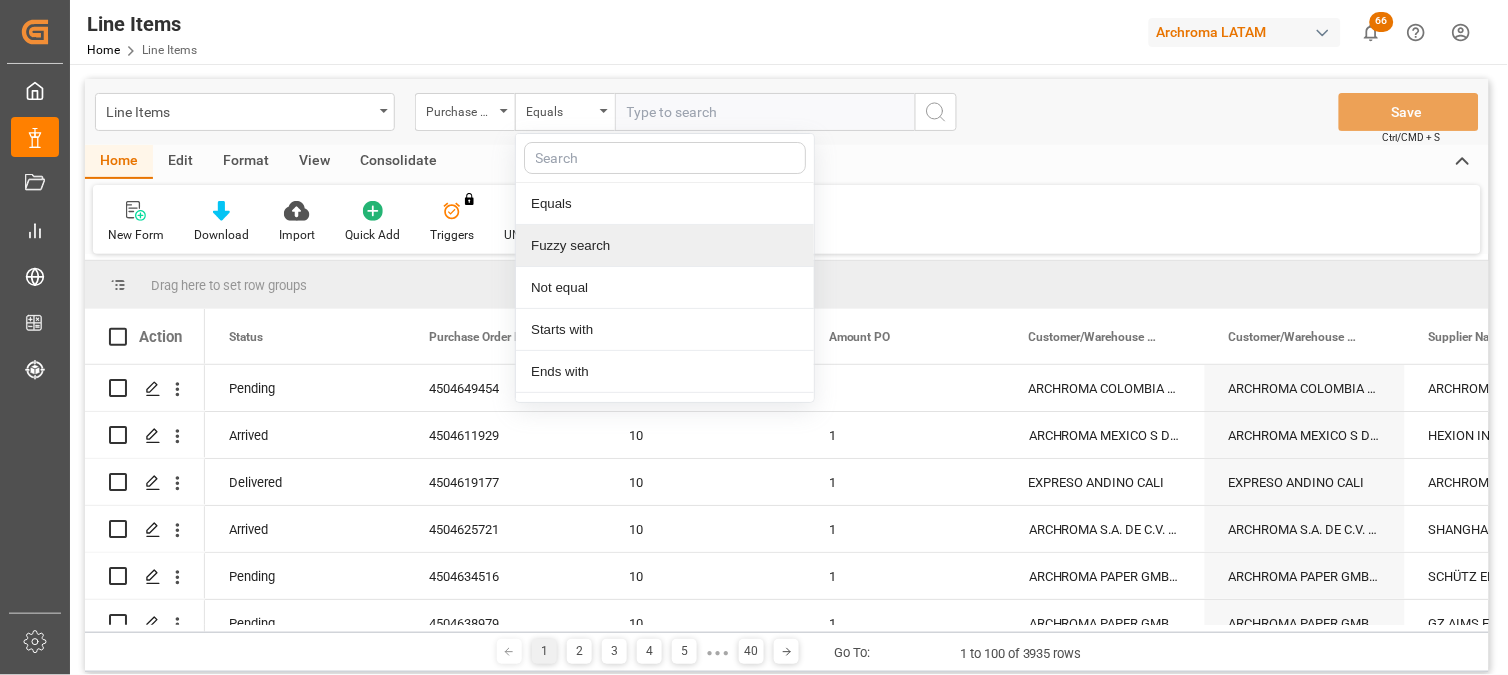 click on "Fuzzy search" at bounding box center [665, 246] 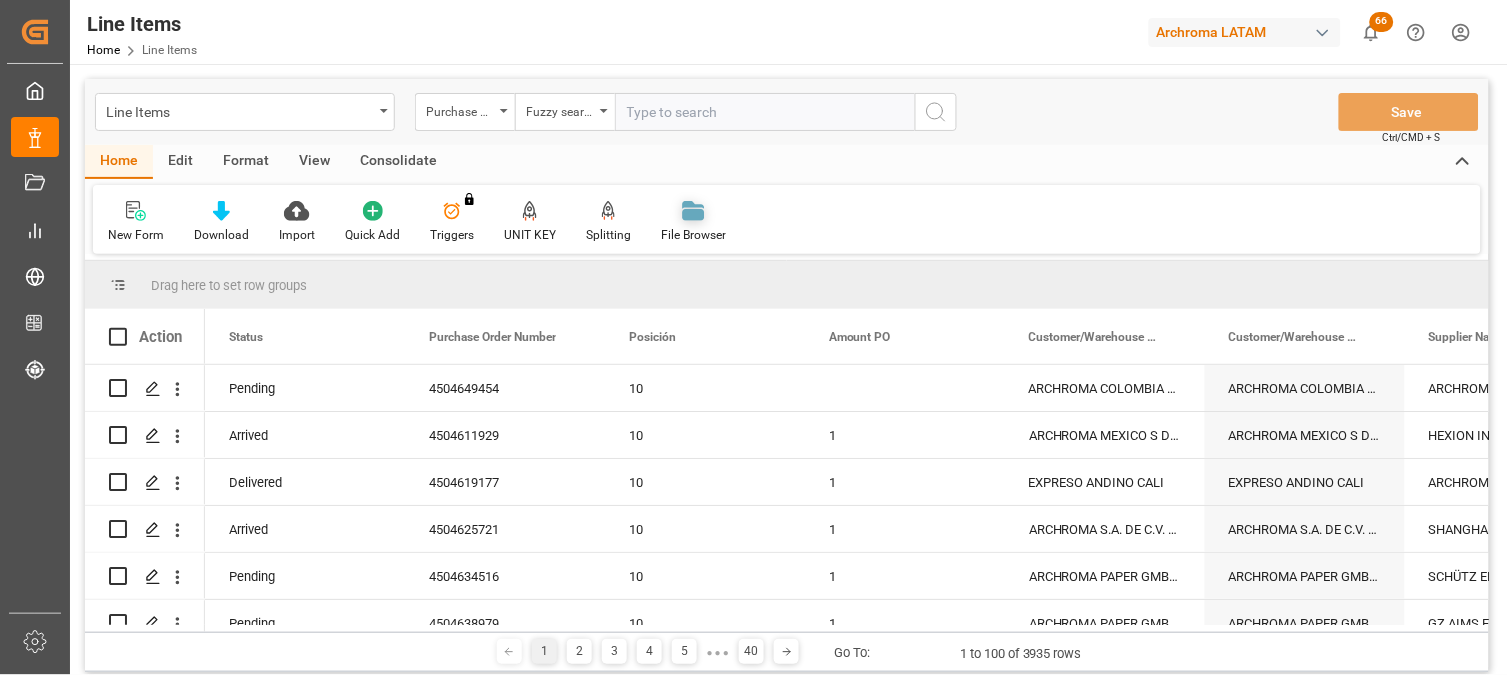 paste on "[PHONE]" 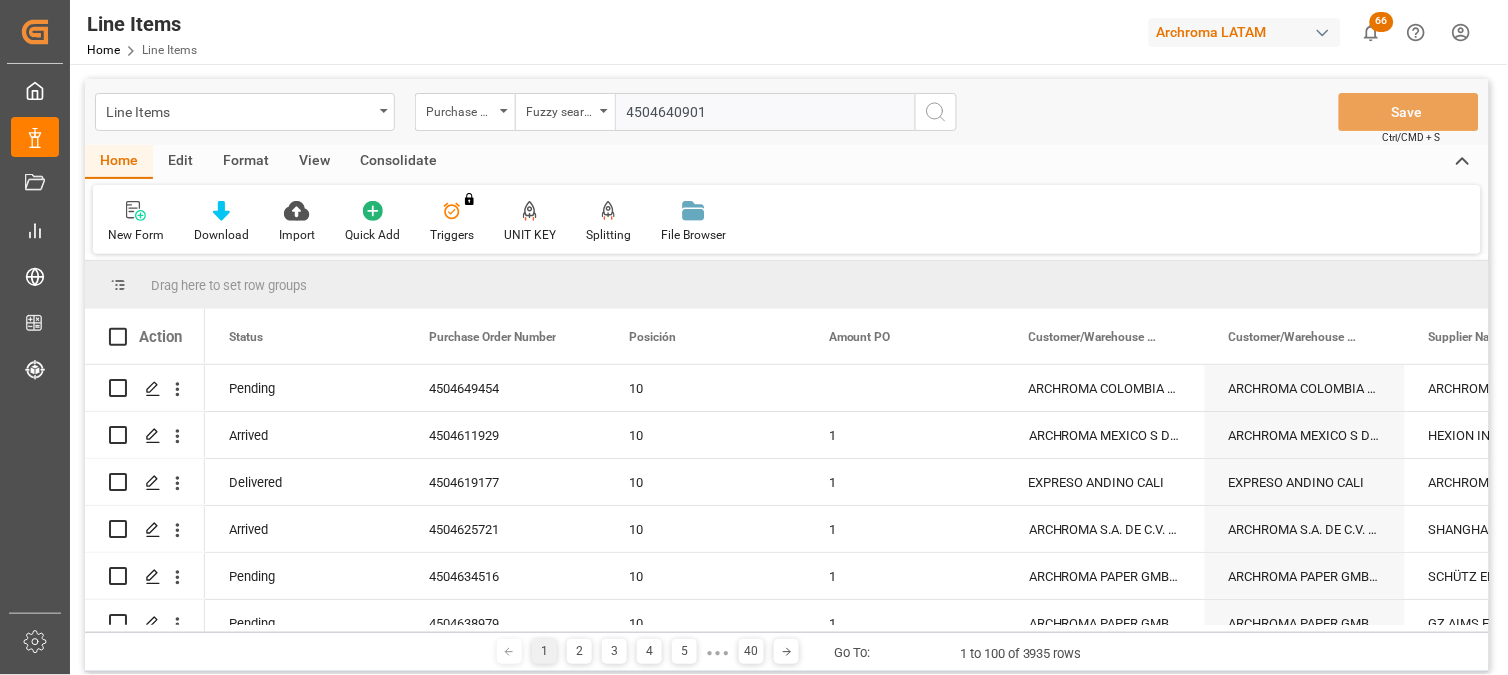 type on "[PHONE]" 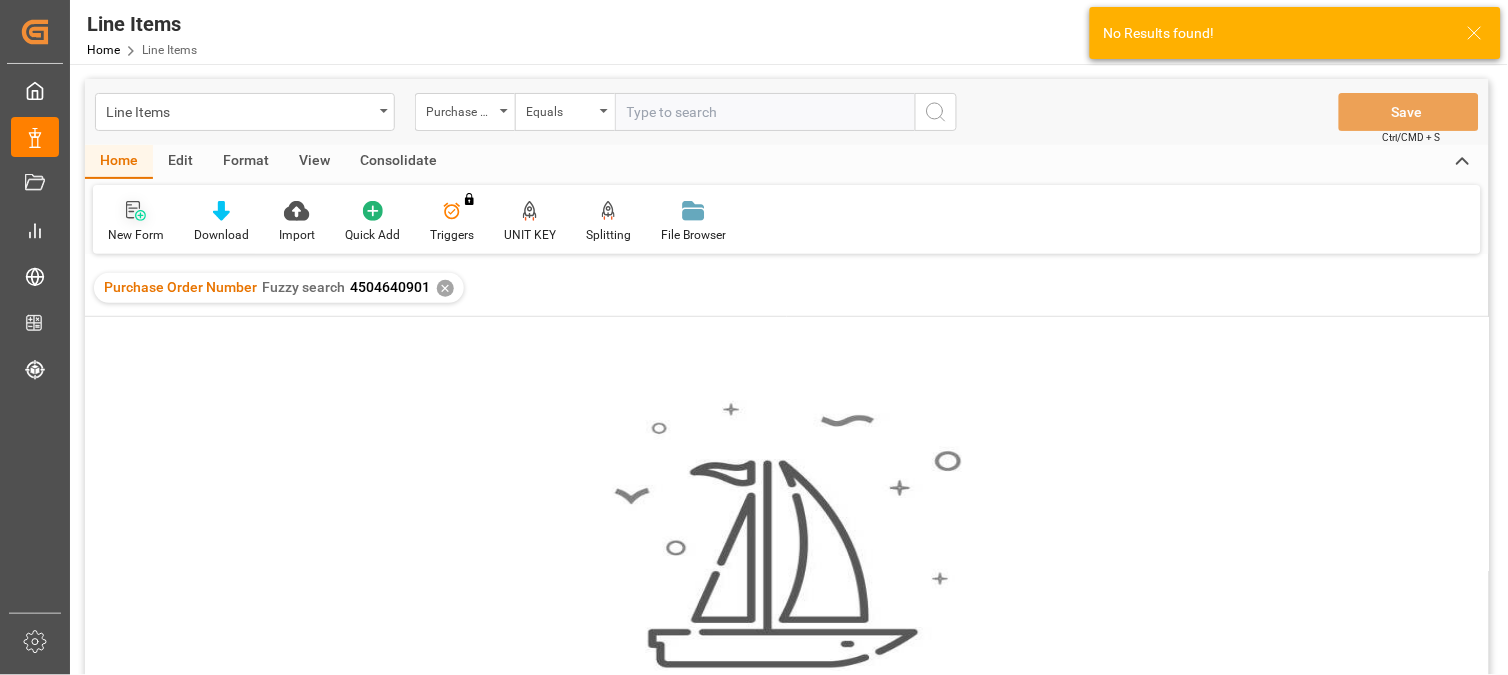 click on "New Form" at bounding box center (136, 222) 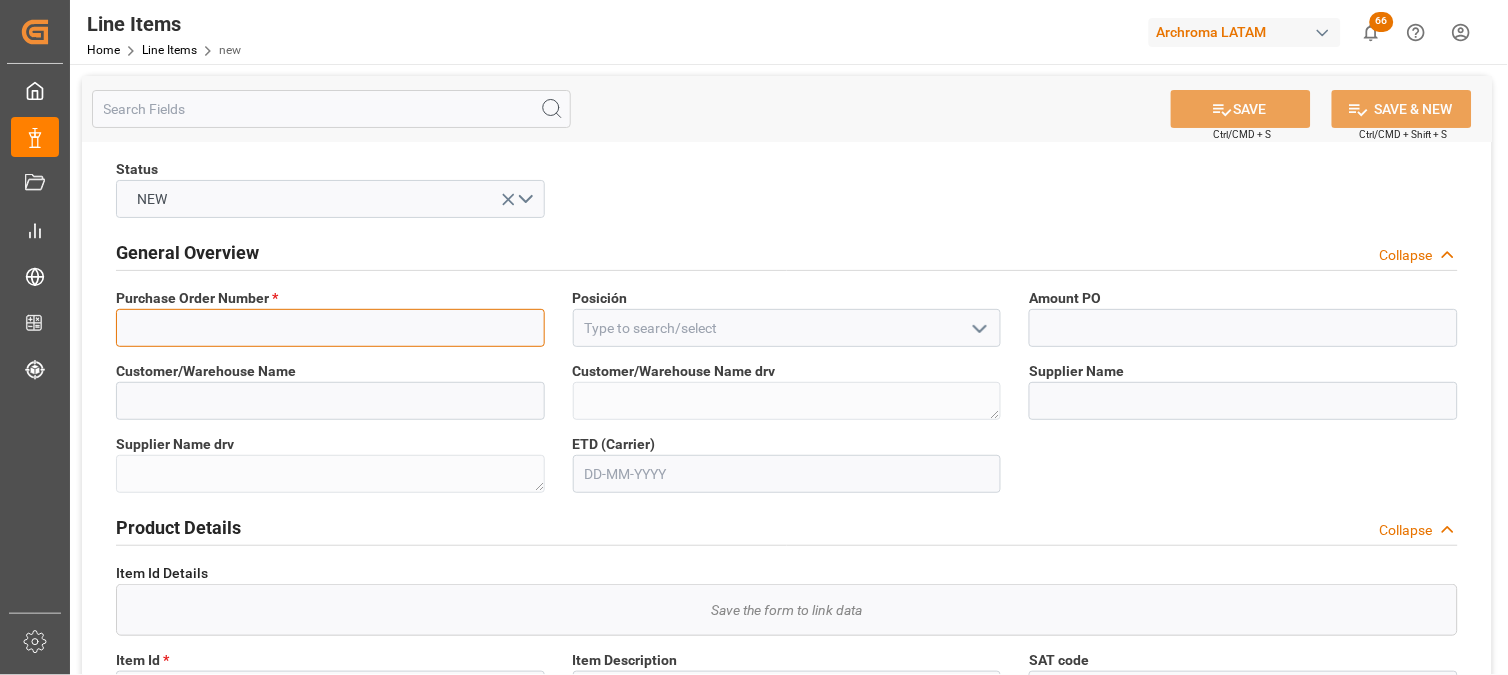 click at bounding box center [330, 328] 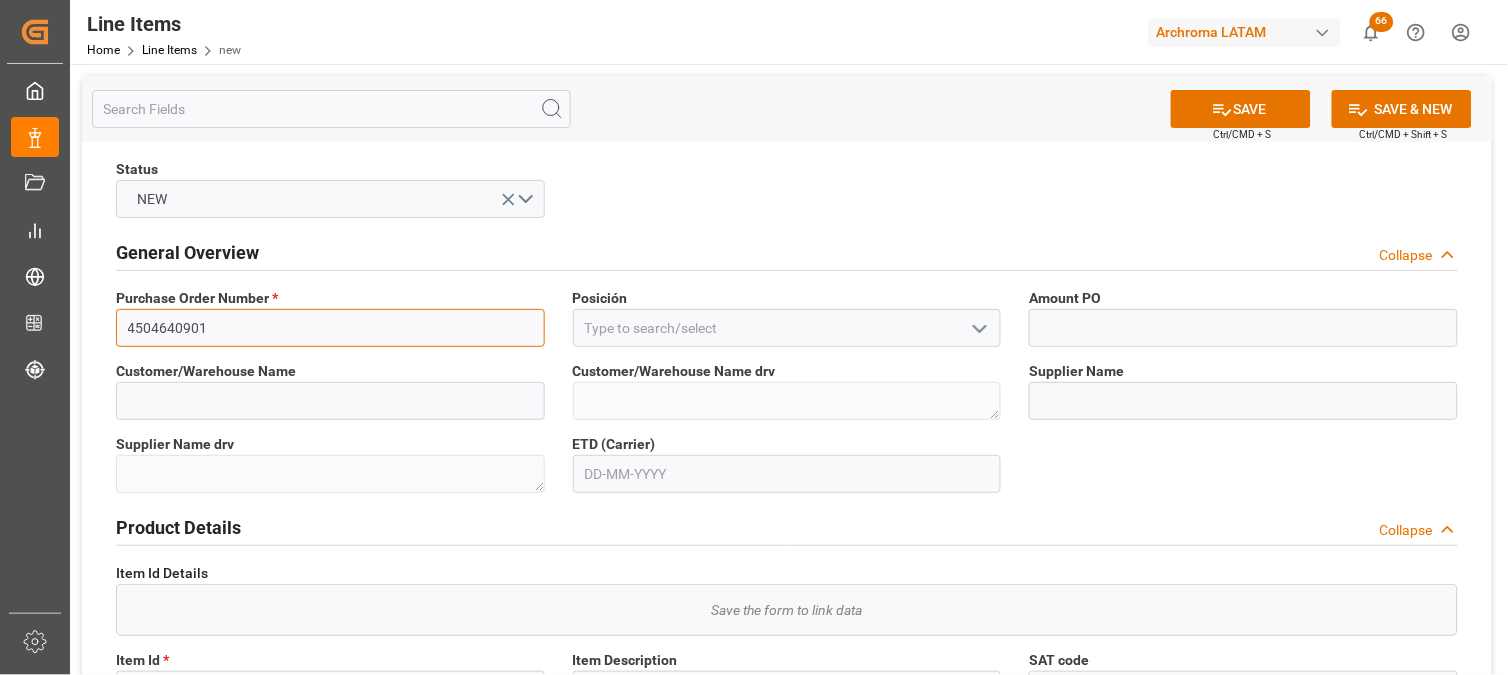 type on "[PHONE]" 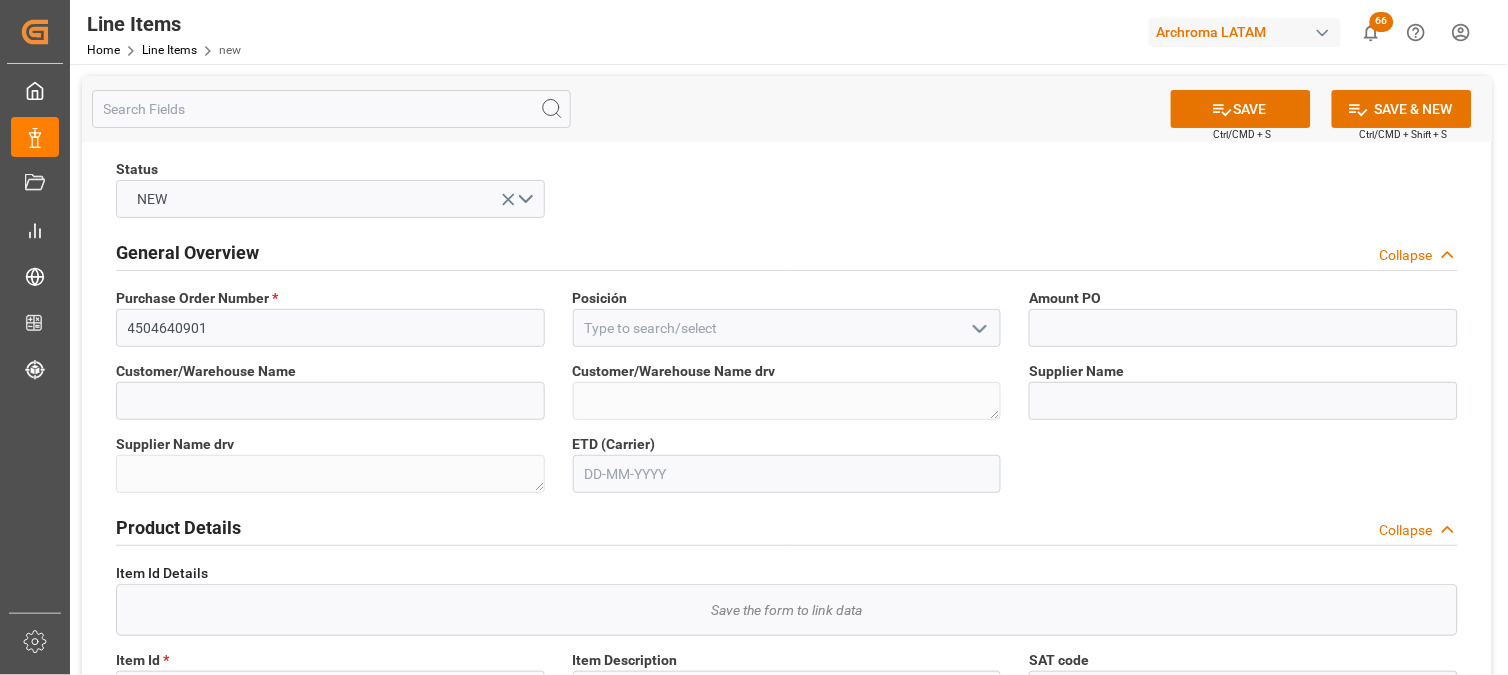click 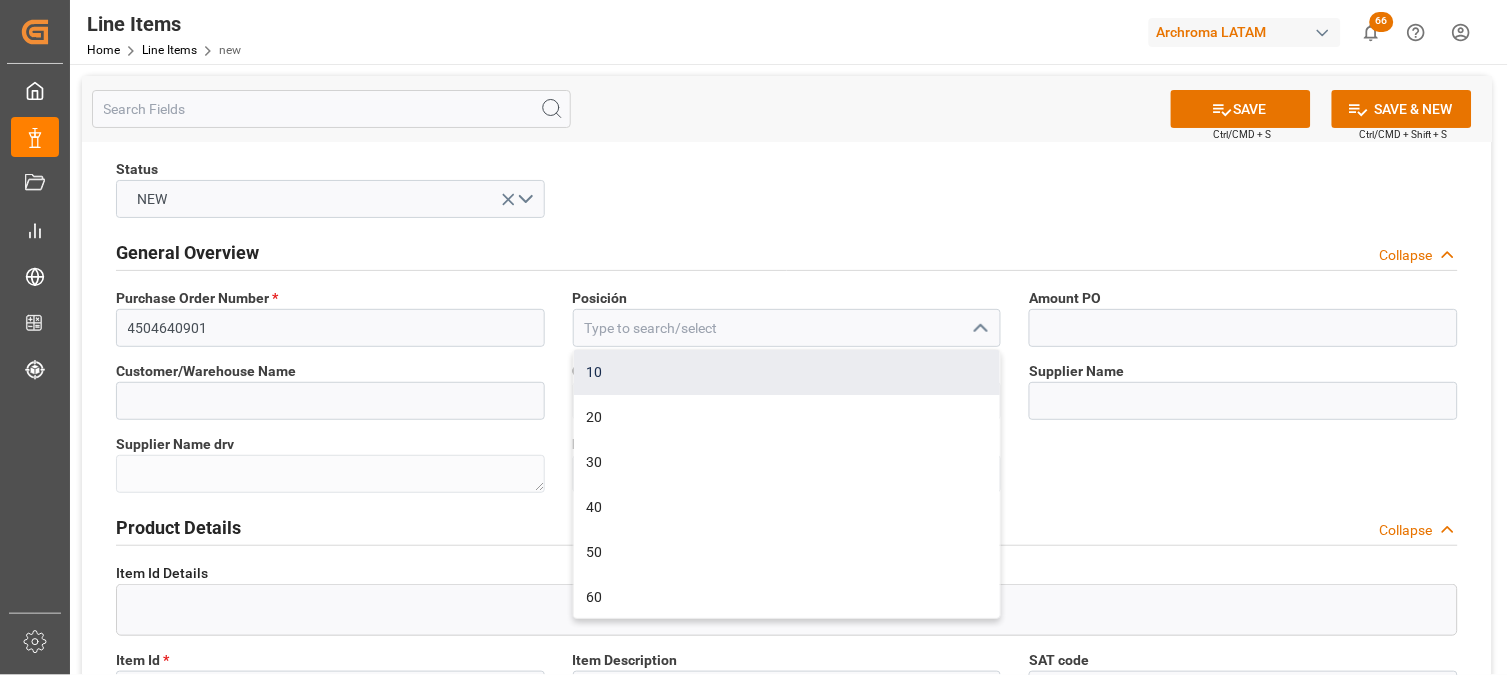click on "10" at bounding box center [787, 372] 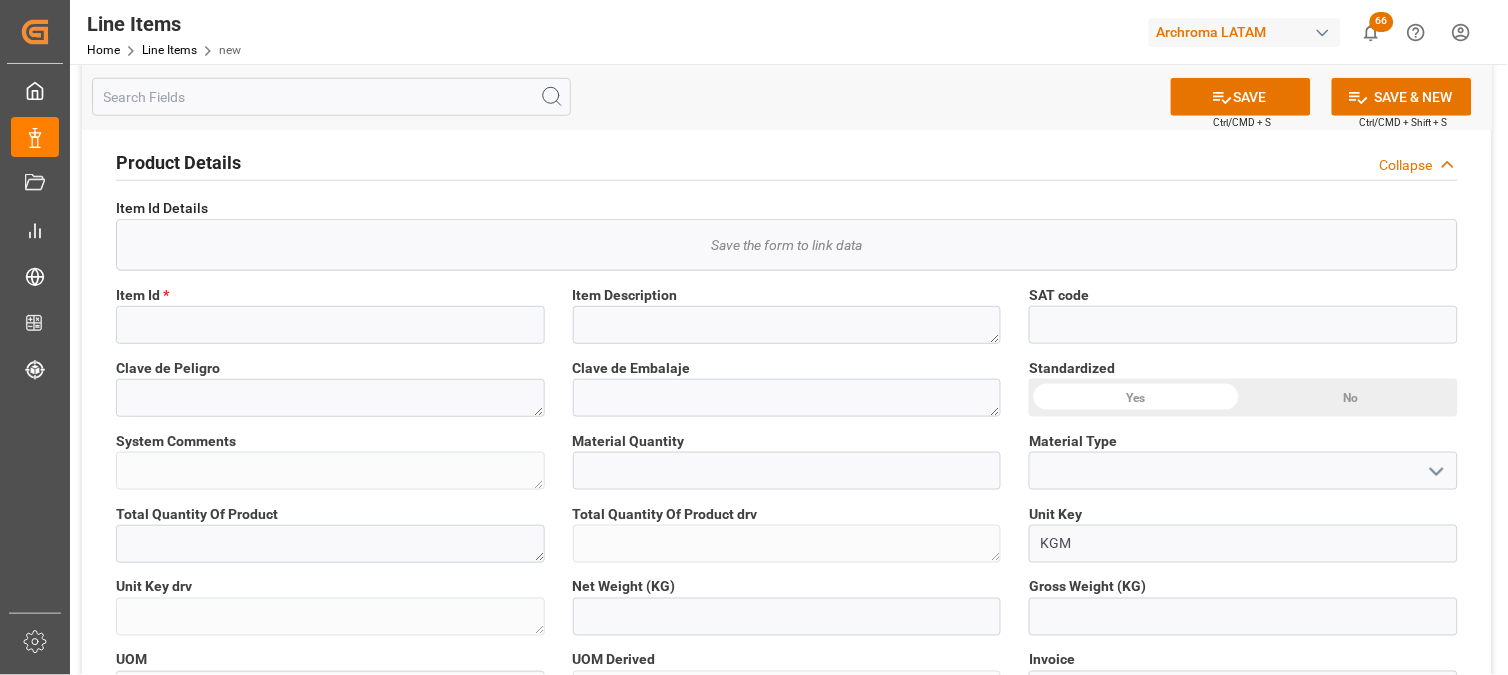 scroll, scrollTop: 444, scrollLeft: 0, axis: vertical 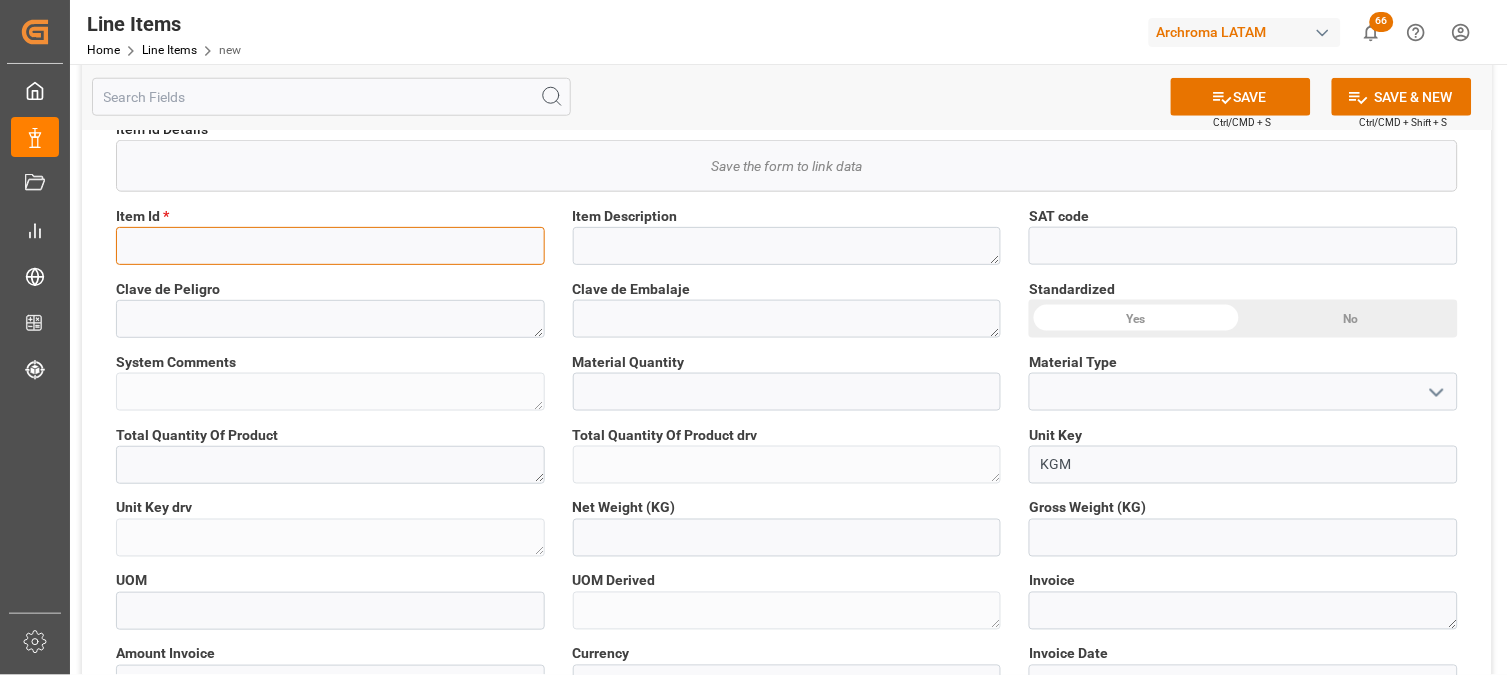 click at bounding box center (330, 246) 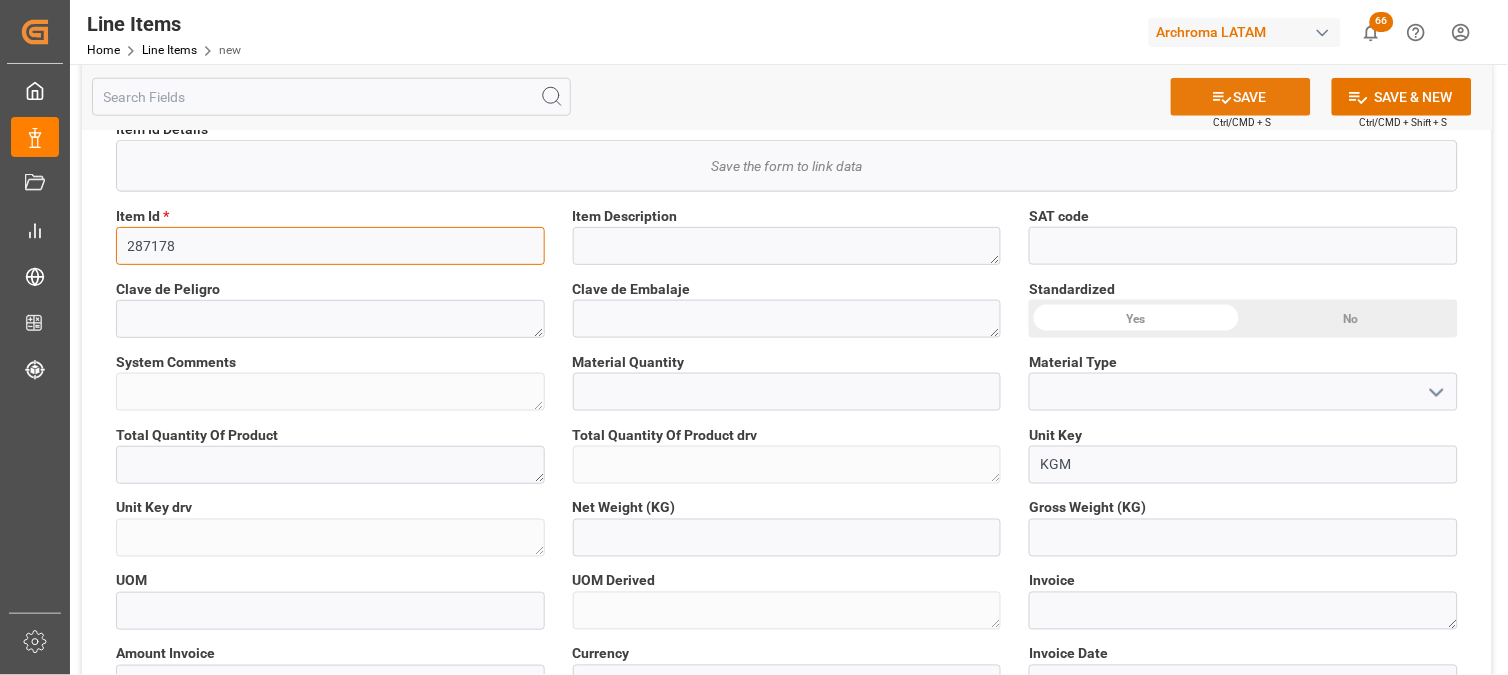 type on "287178" 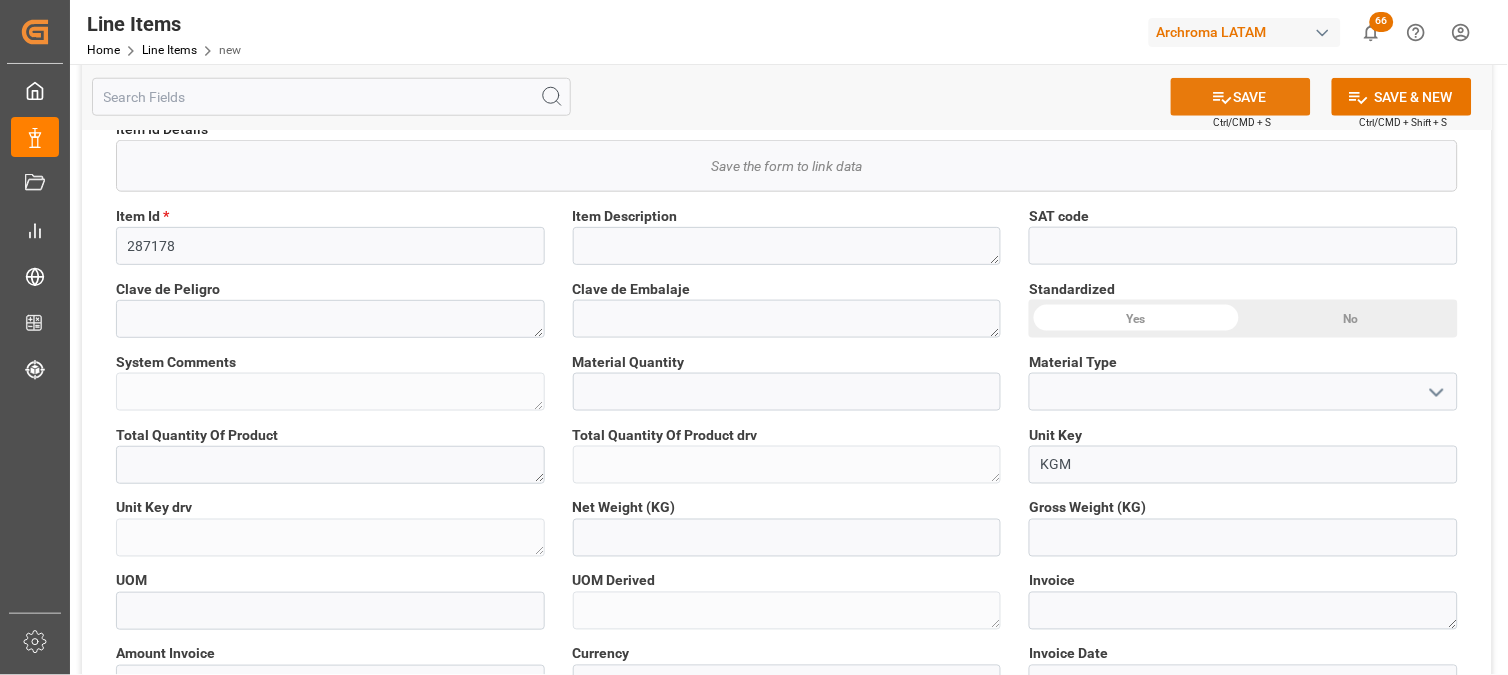 click on "SAVE" at bounding box center [1241, 97] 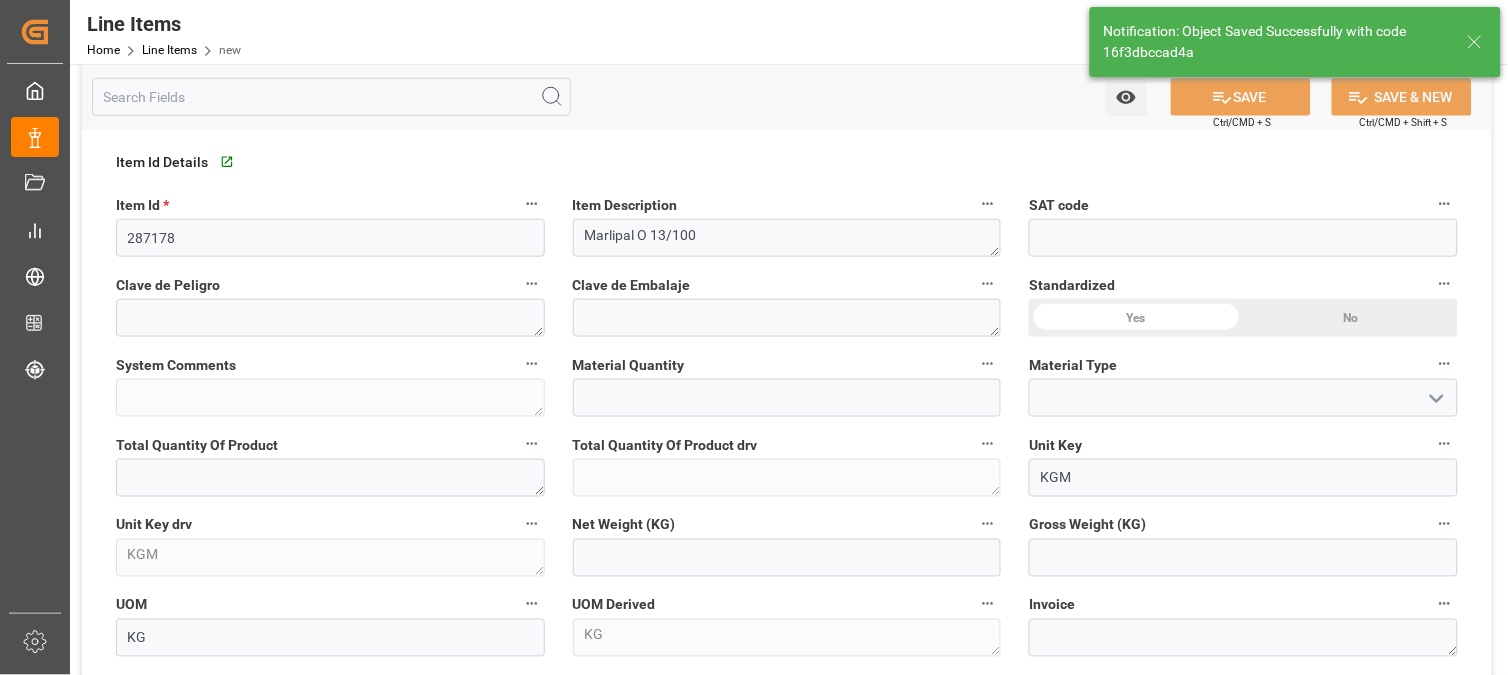type on "Marlipal O 13/100" 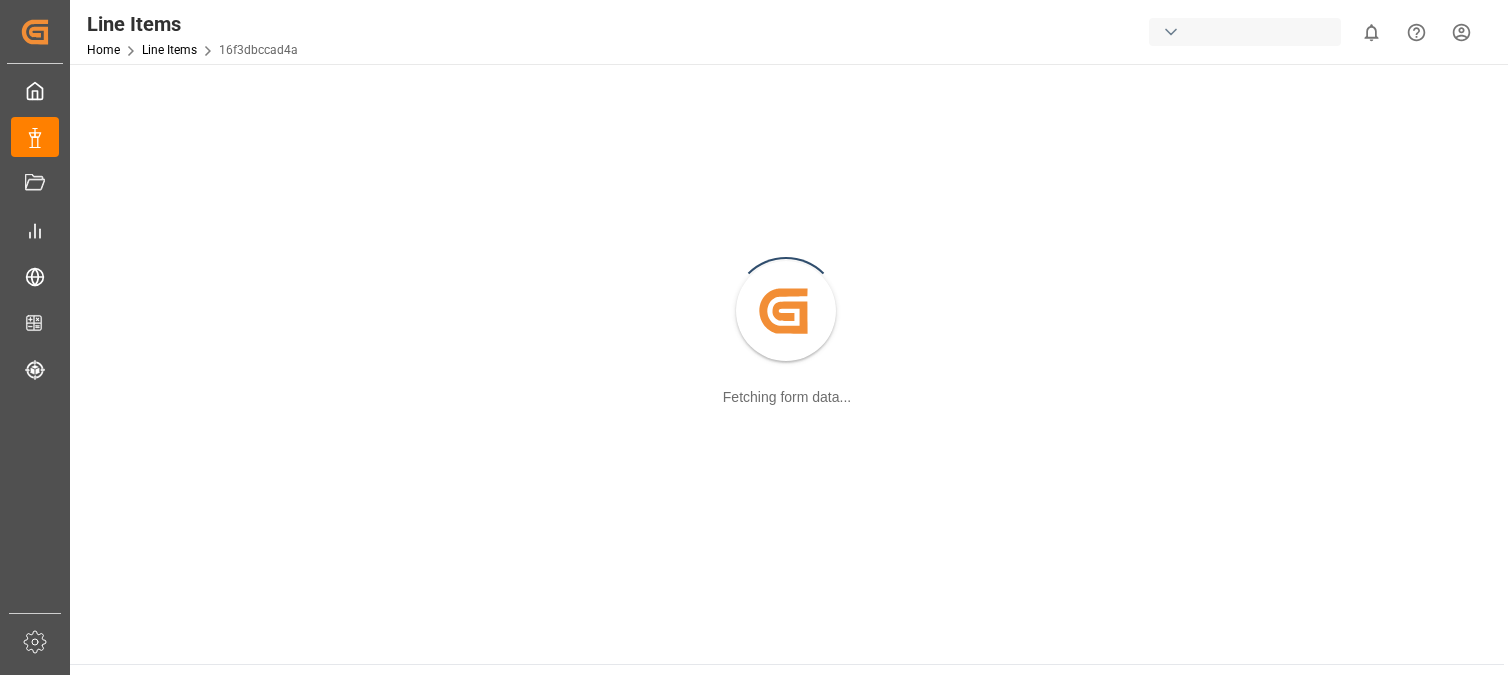 scroll, scrollTop: 0, scrollLeft: 0, axis: both 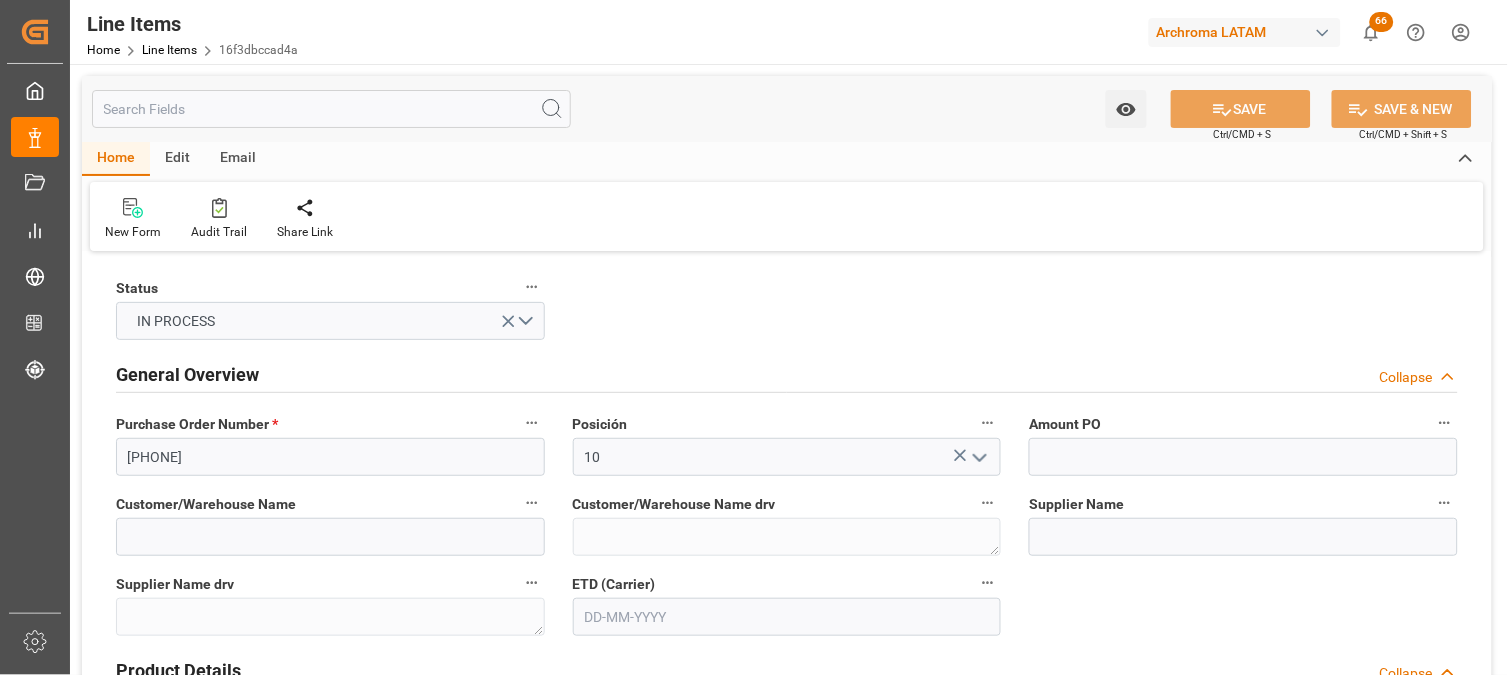 type on "[PHONE]" 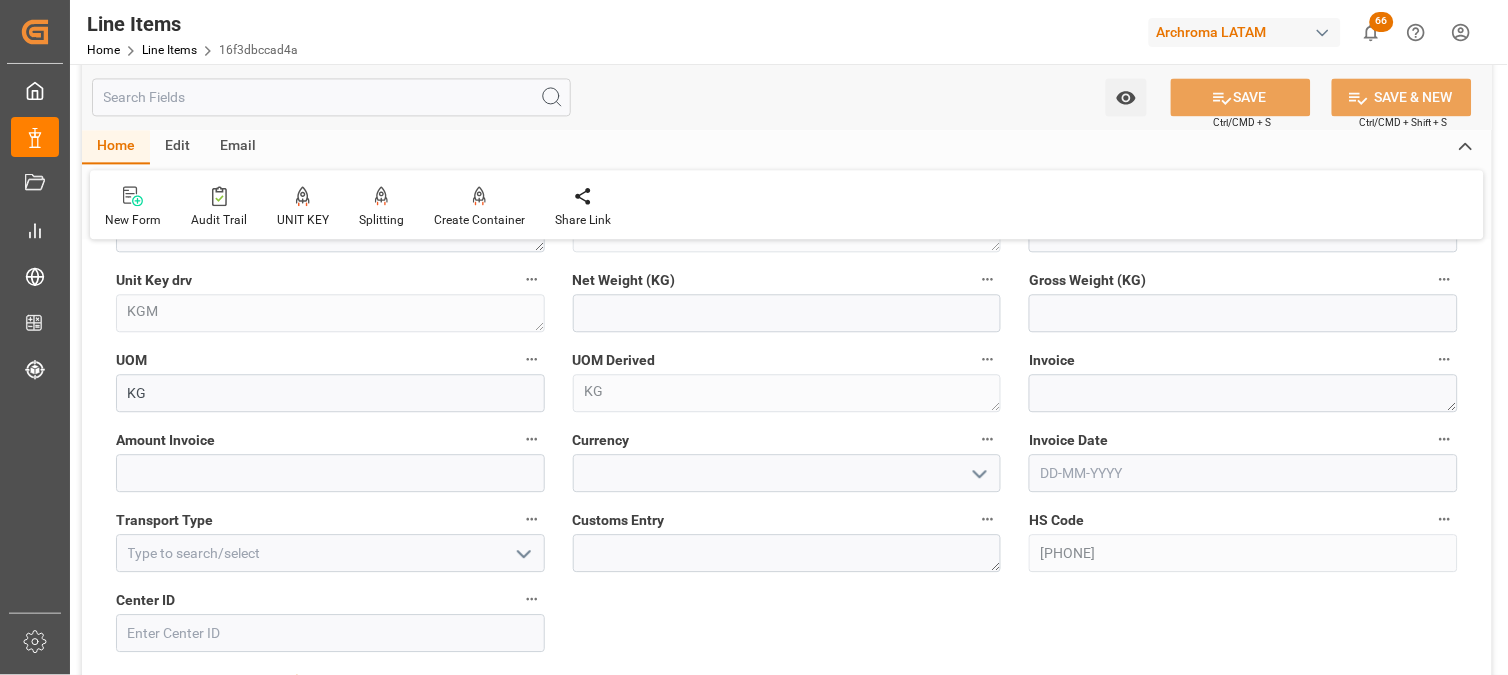 scroll, scrollTop: 777, scrollLeft: 0, axis: vertical 